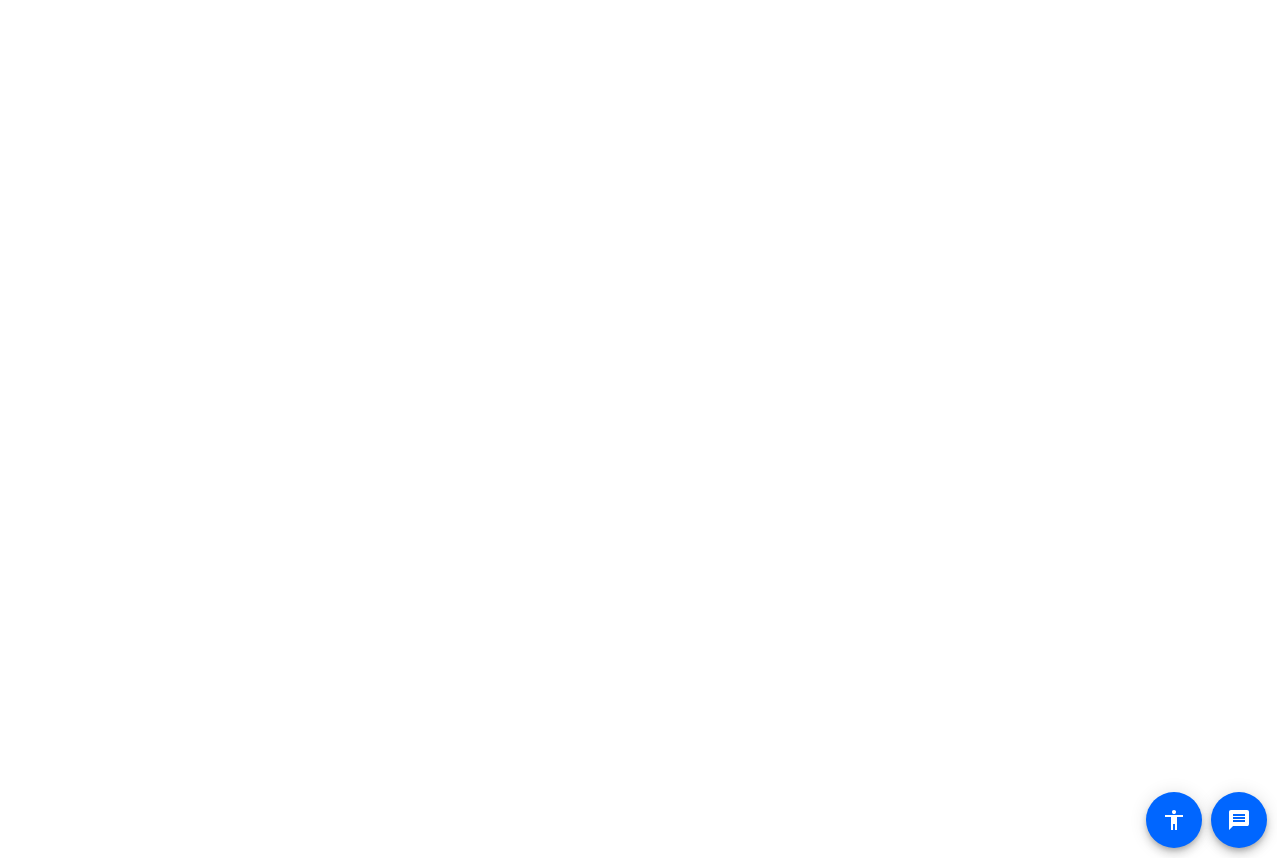 scroll, scrollTop: 0, scrollLeft: 0, axis: both 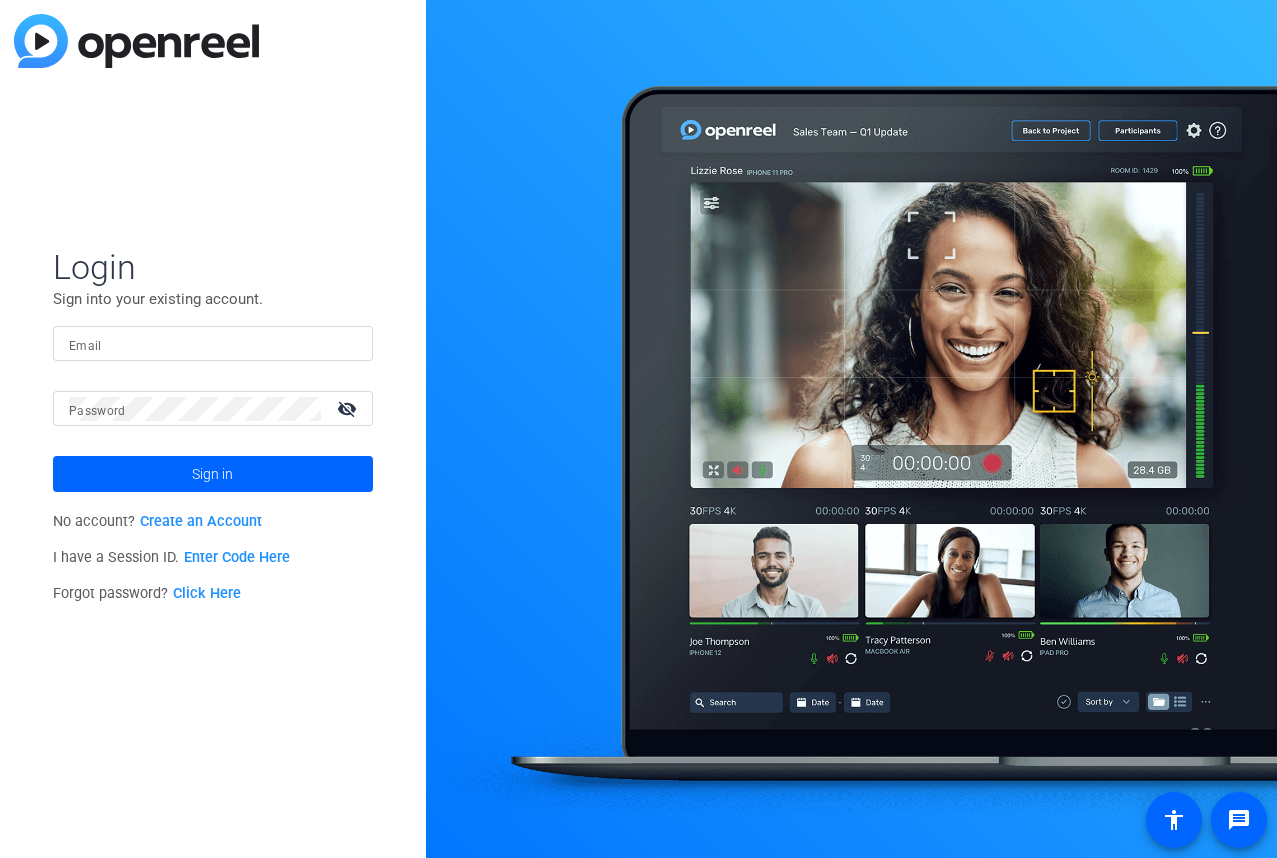 click on "Email" at bounding box center (213, 344) 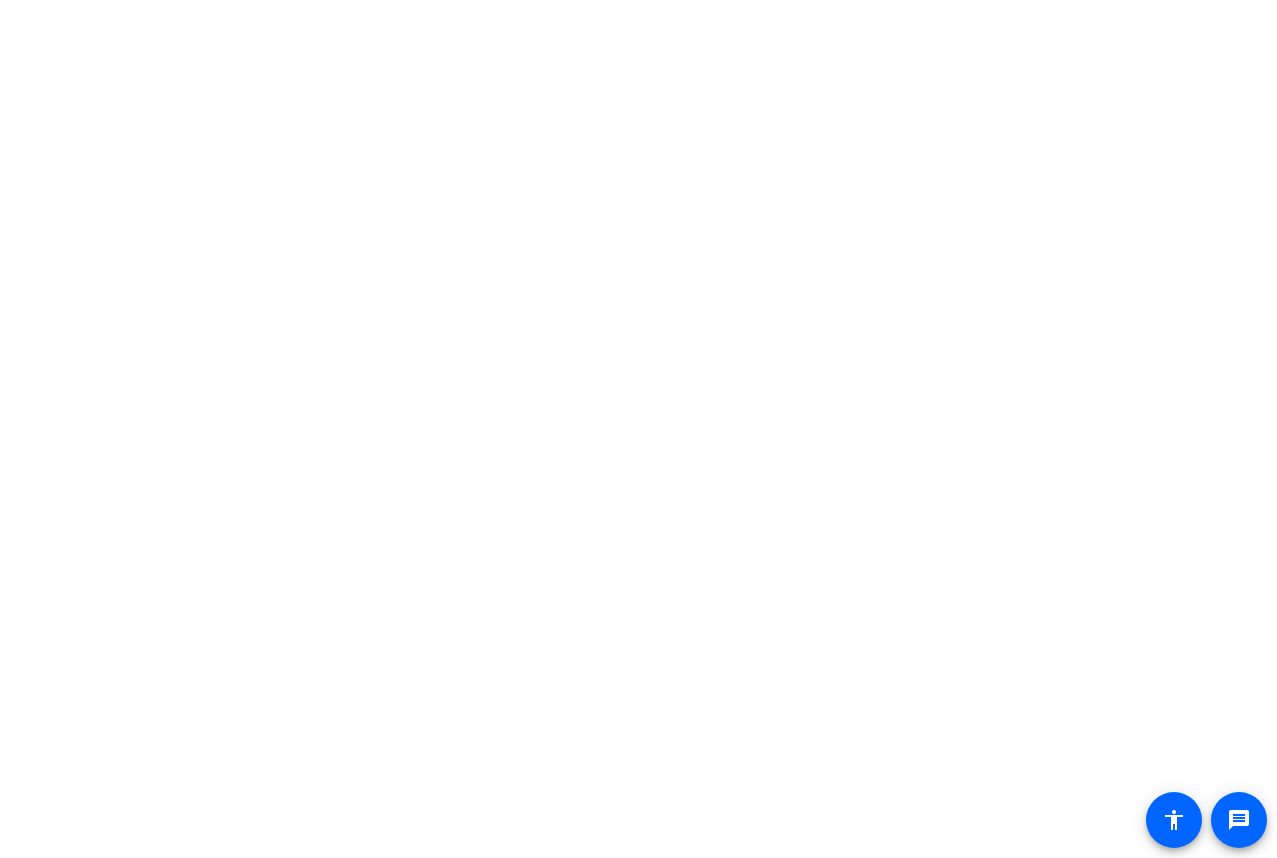 scroll, scrollTop: 0, scrollLeft: 0, axis: both 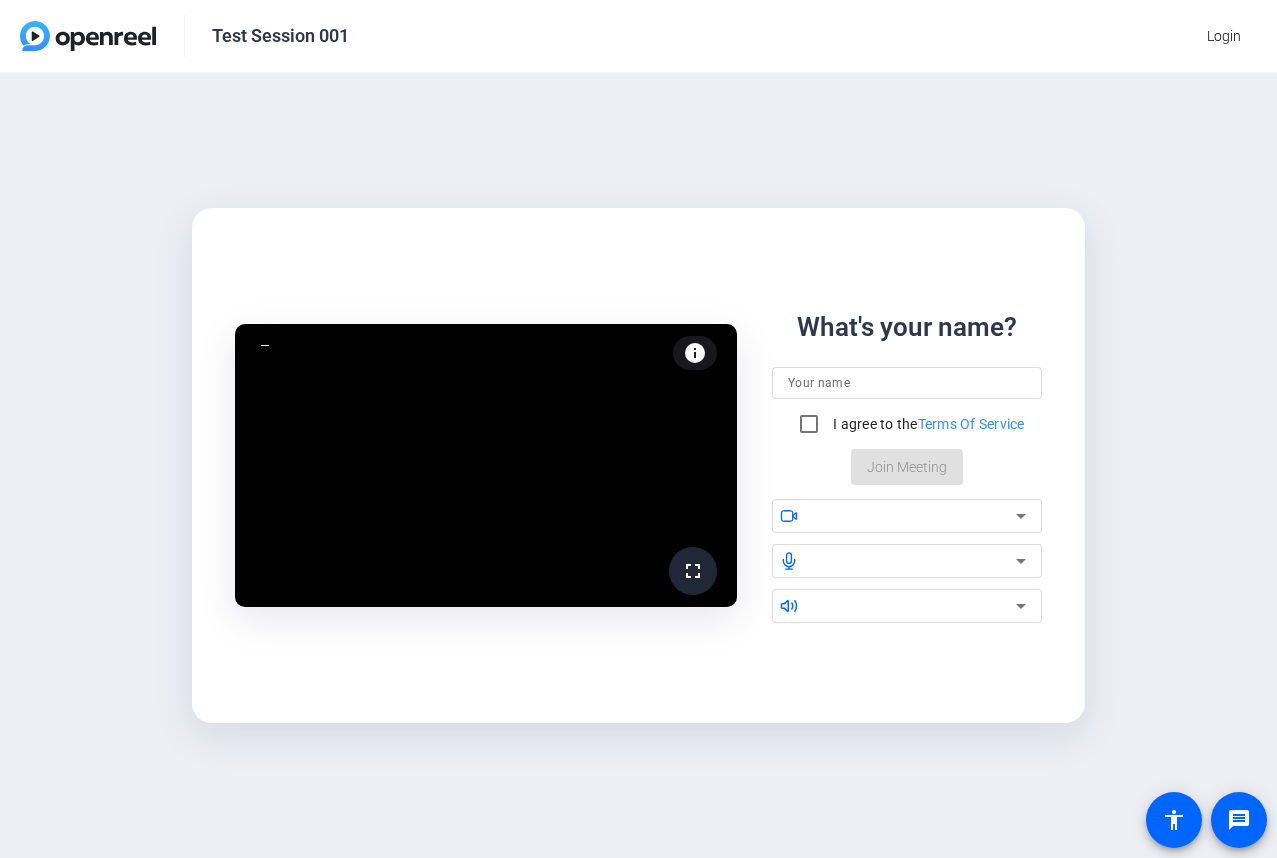 click at bounding box center [907, 383] 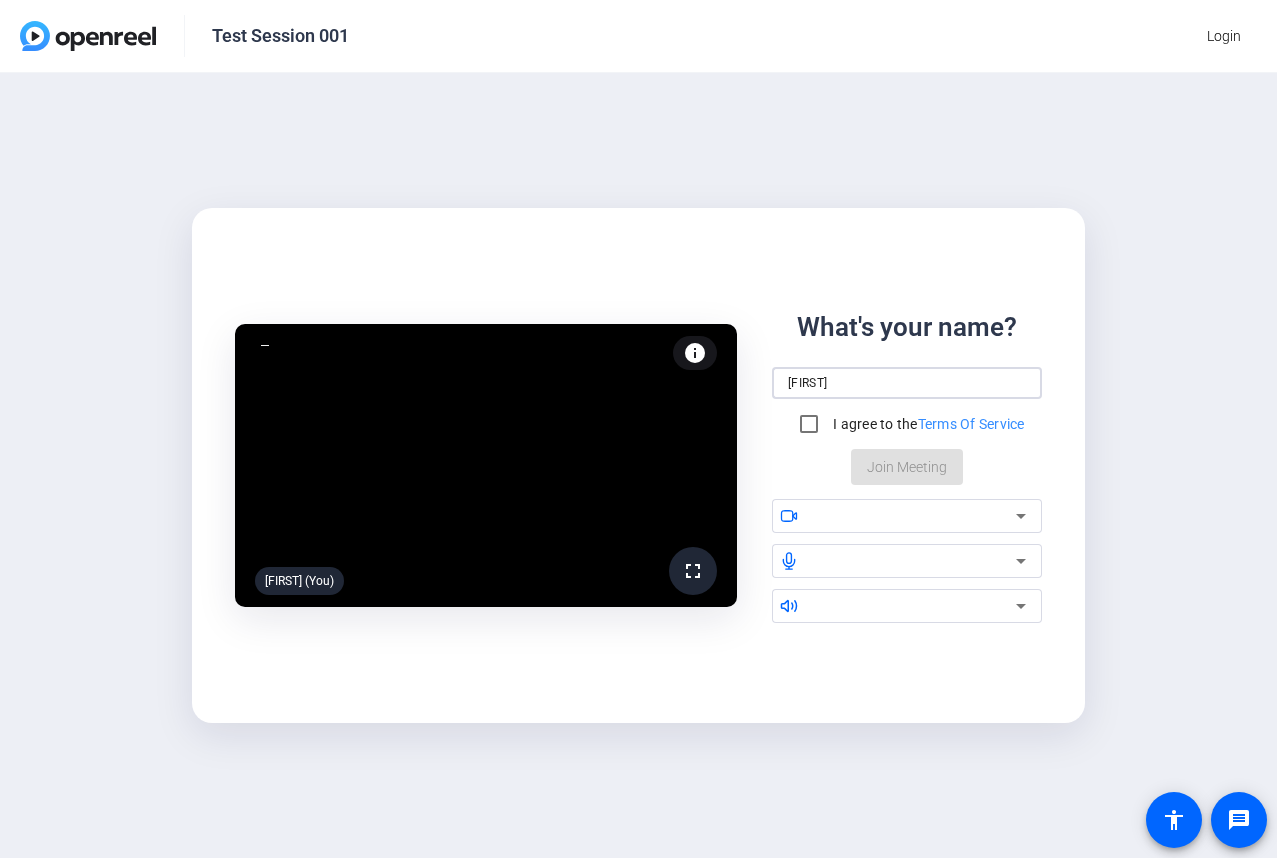 type on "[FIRST]" 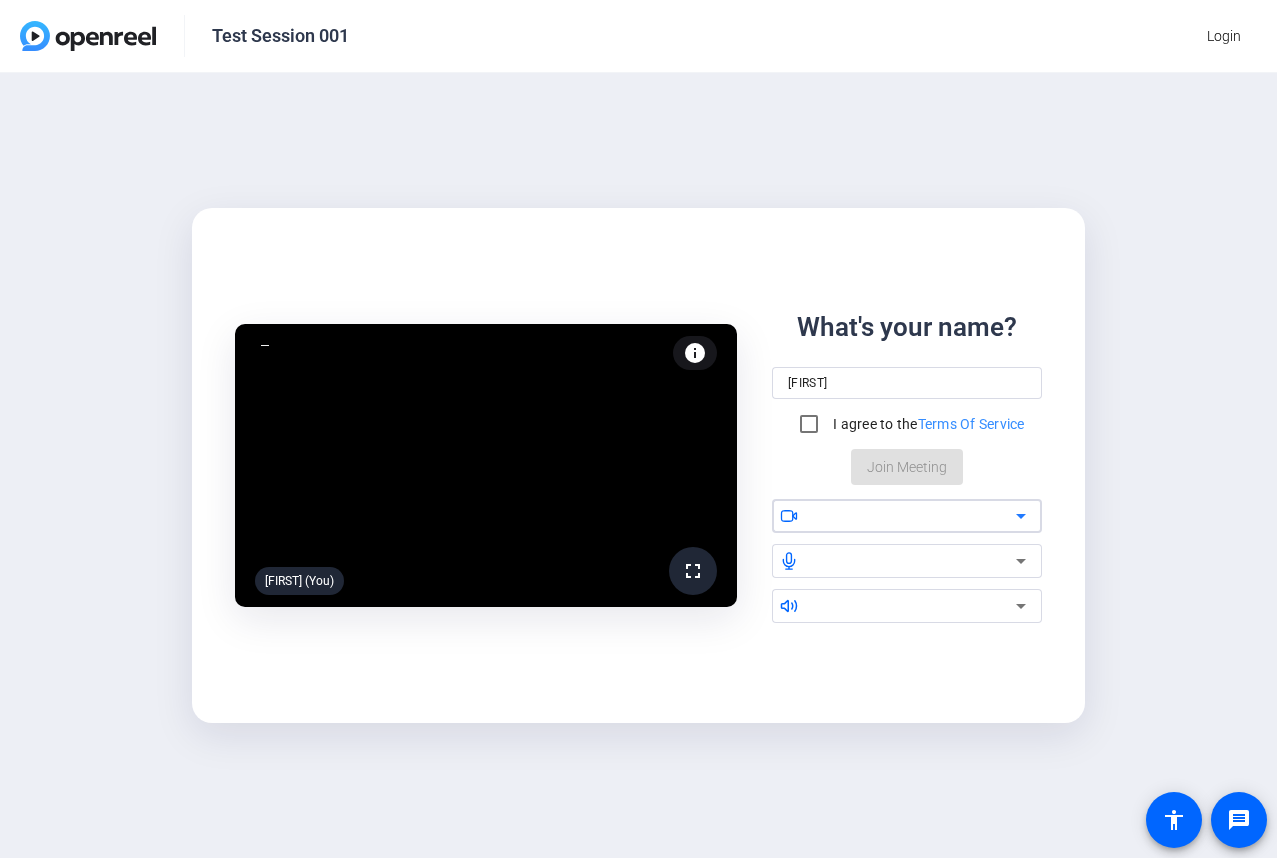 click at bounding box center (914, 516) 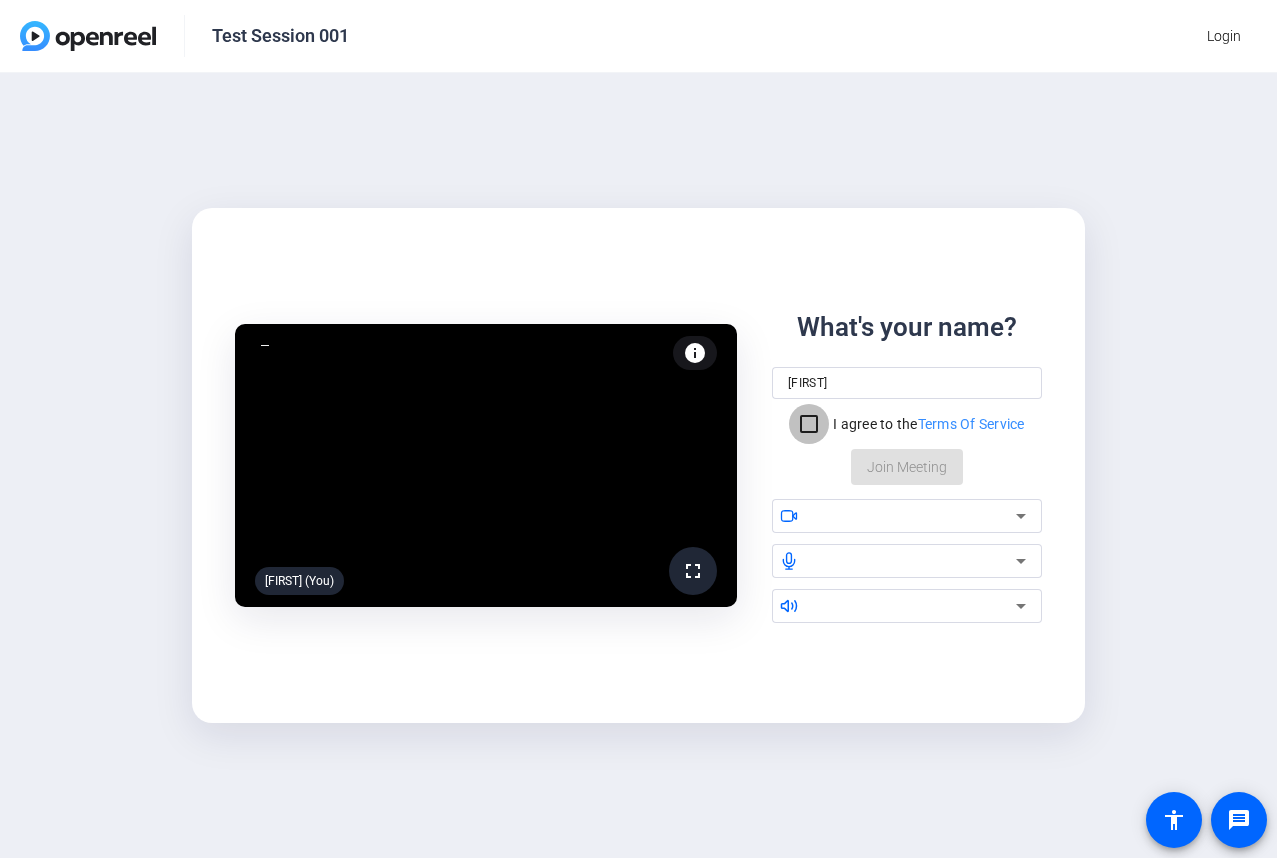 click on "I agree to the  Terms Of Service" at bounding box center (809, 424) 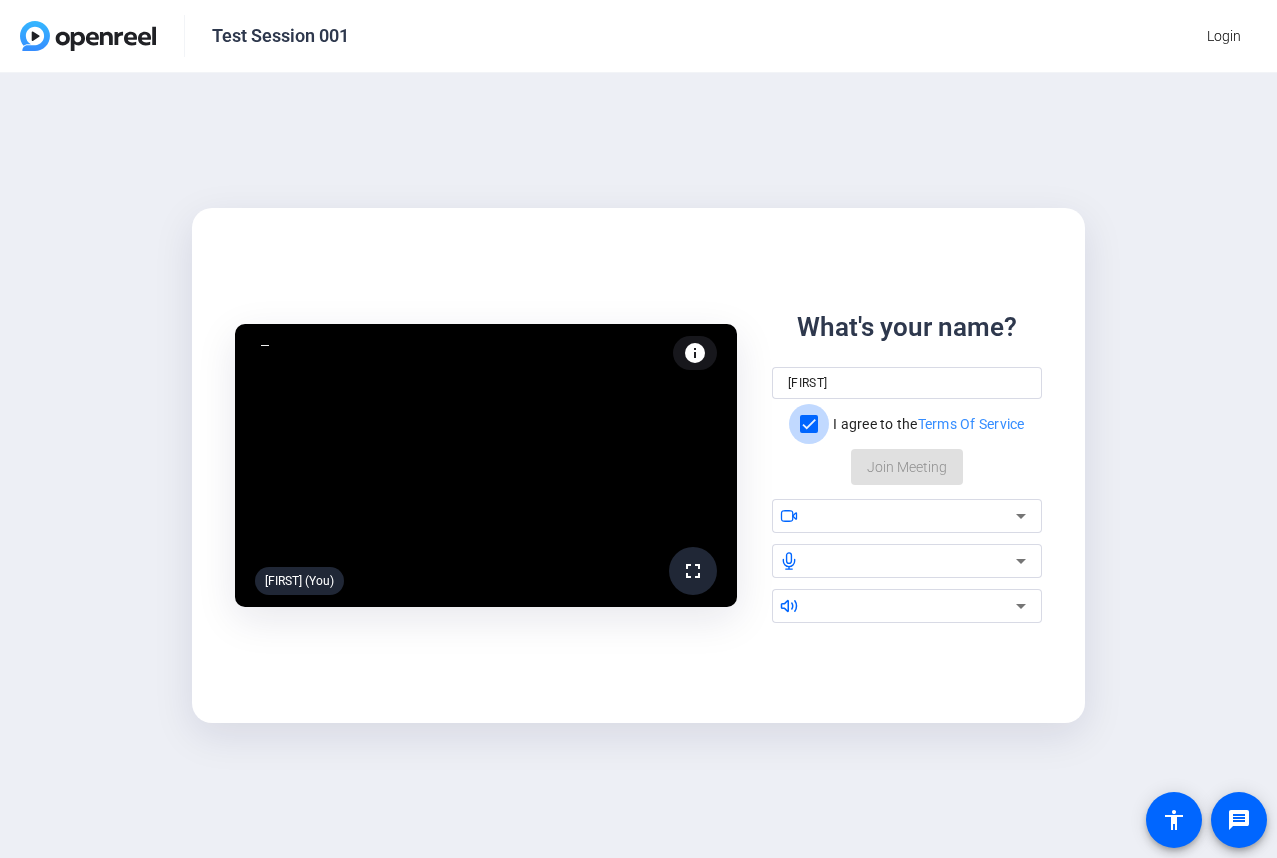 checkbox on "true" 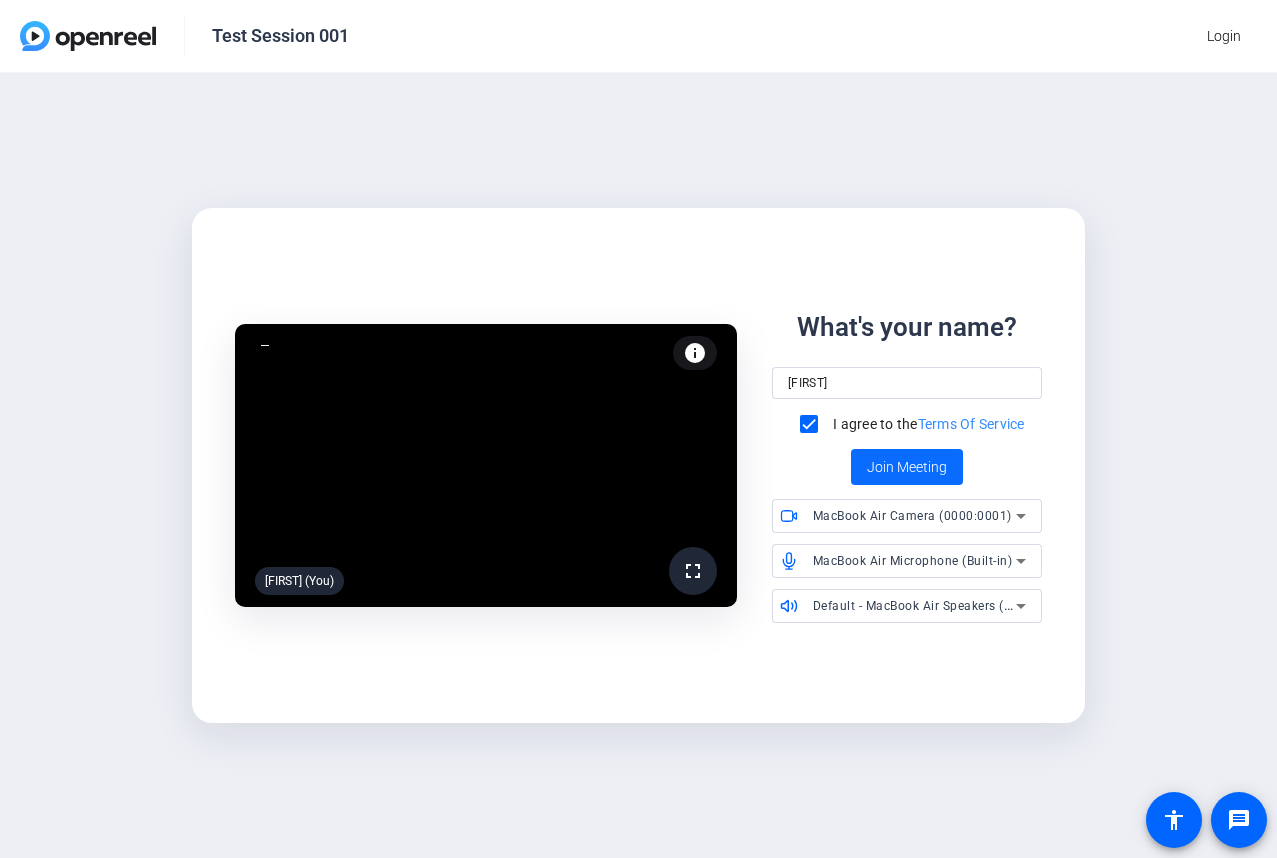 click on "Join Meeting" 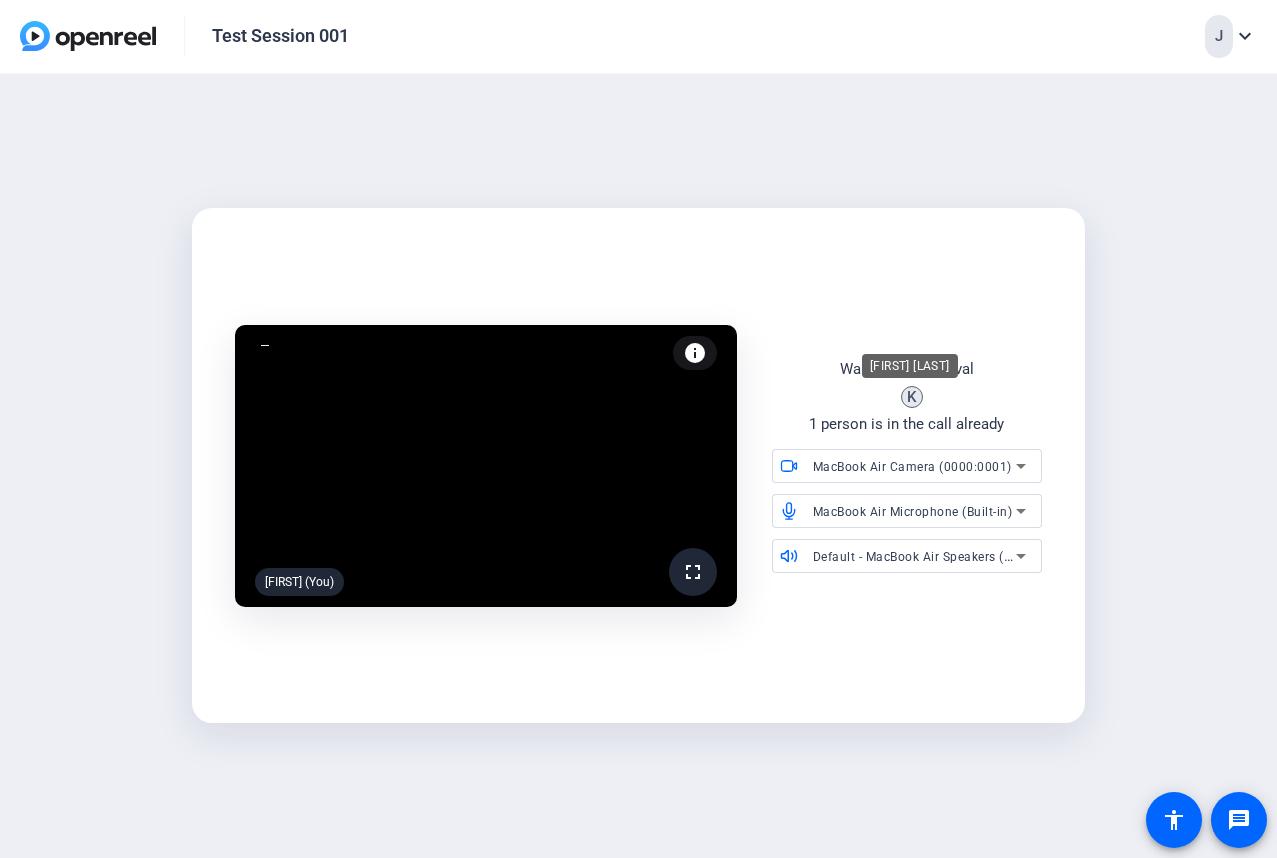 click on "K" 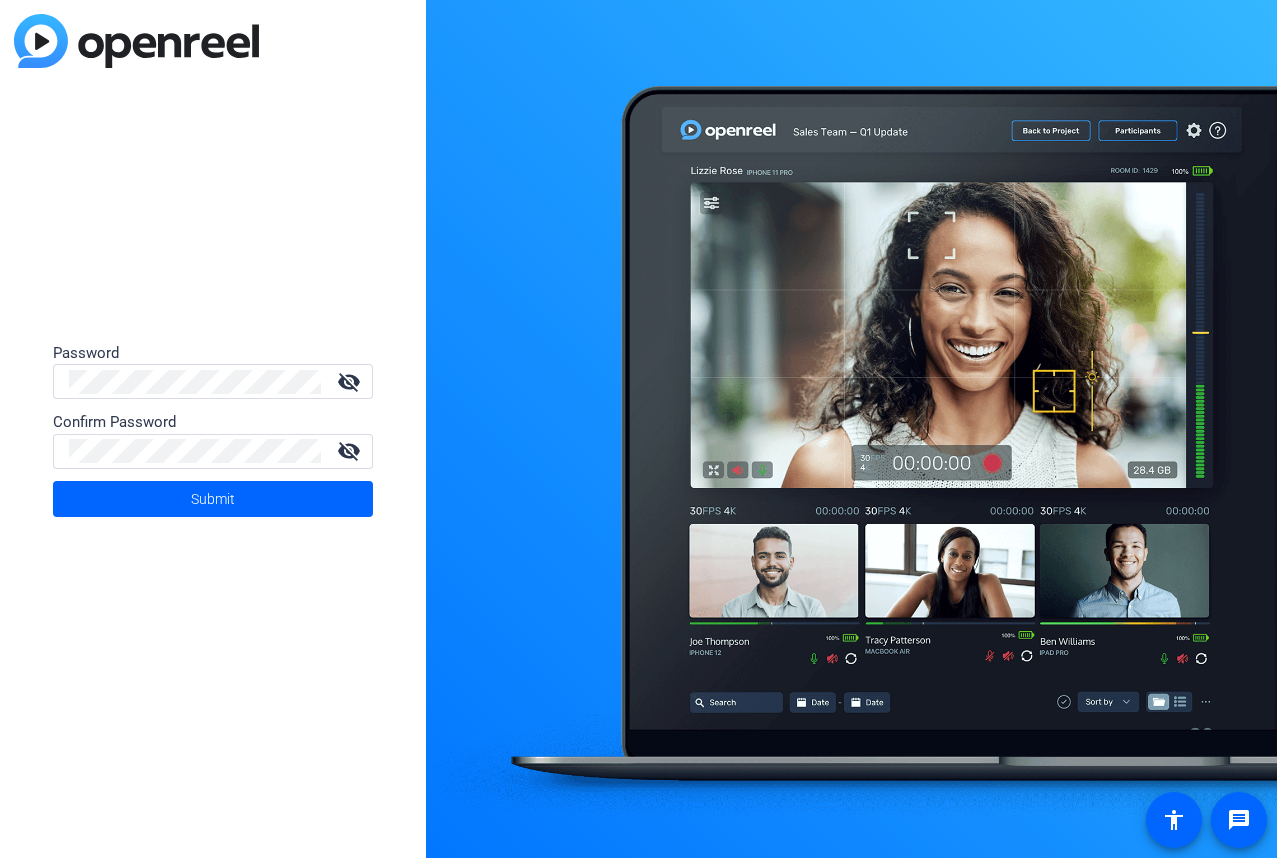 scroll, scrollTop: 0, scrollLeft: 0, axis: both 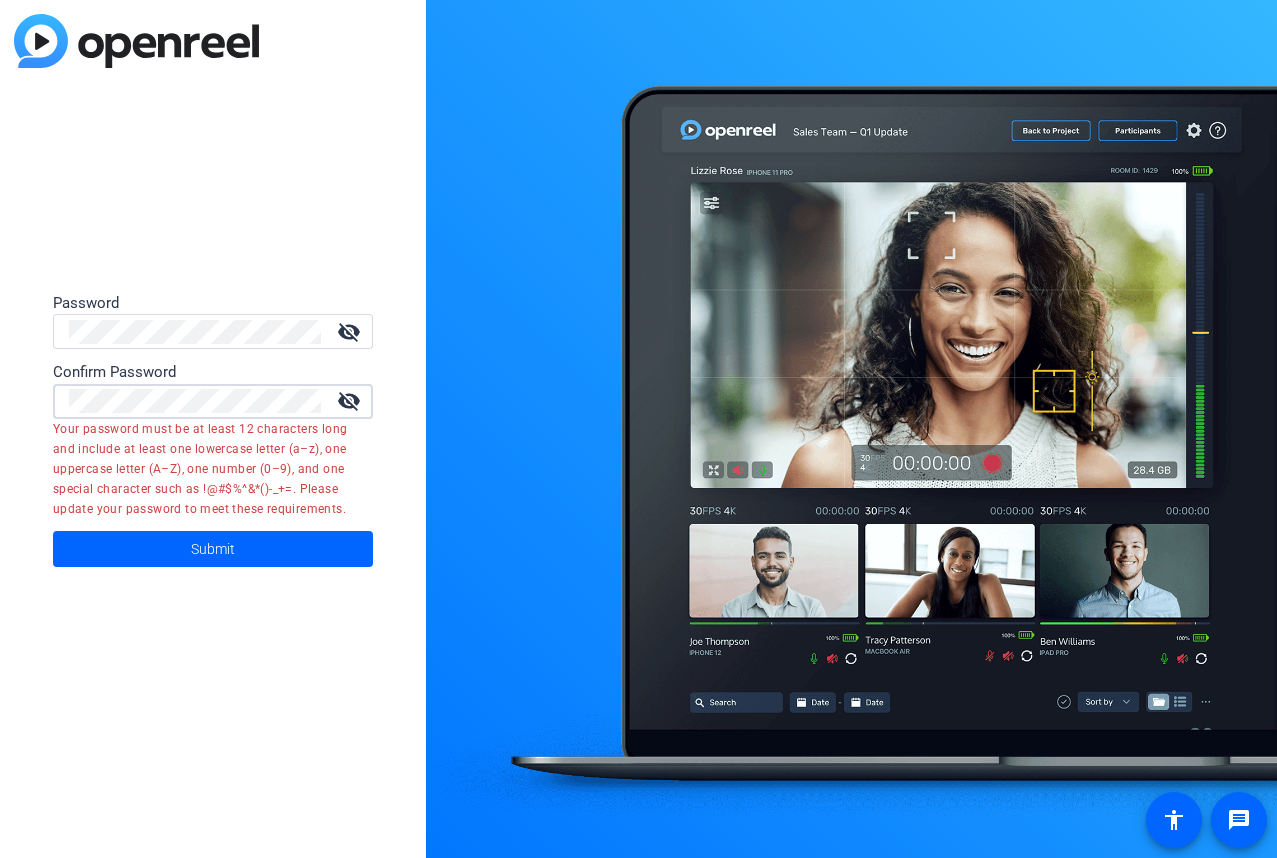 click on "visibility_off" 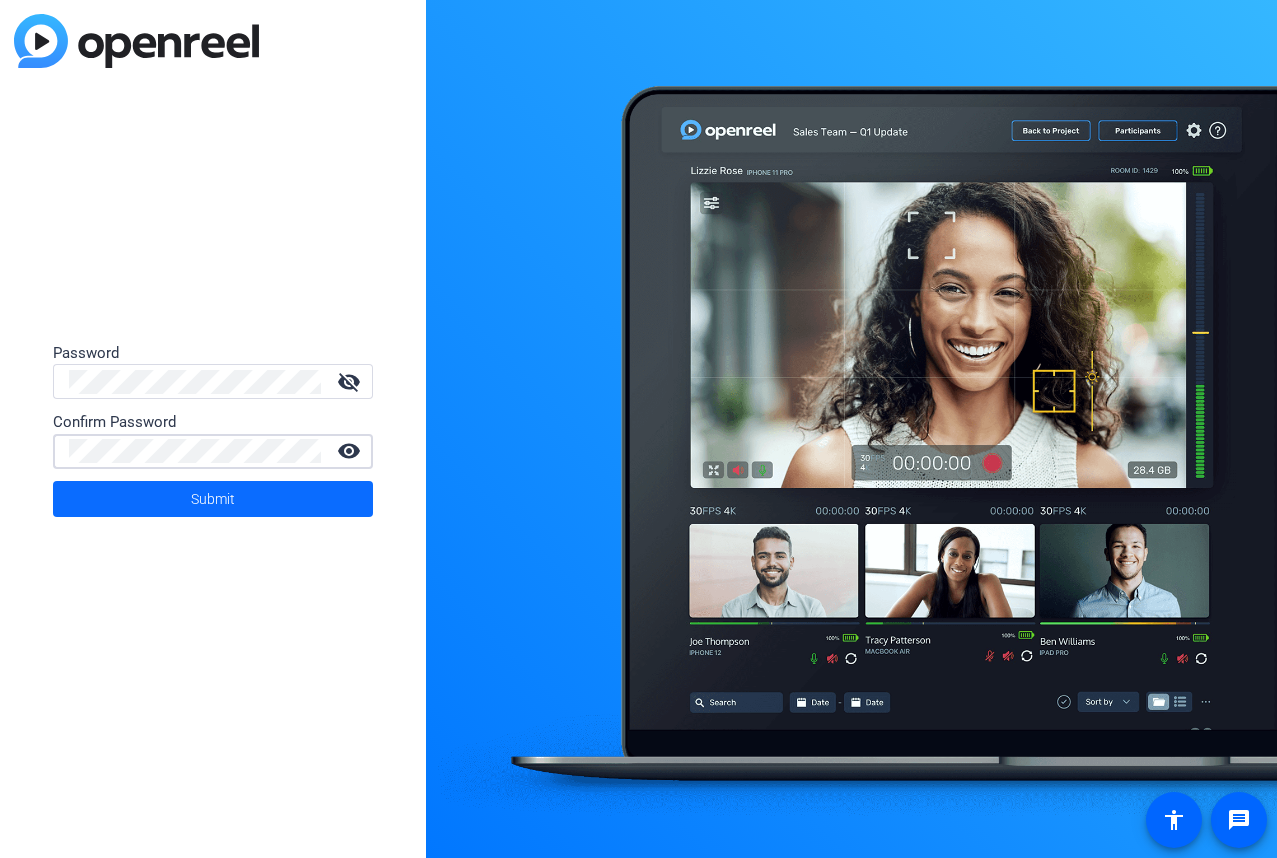 click 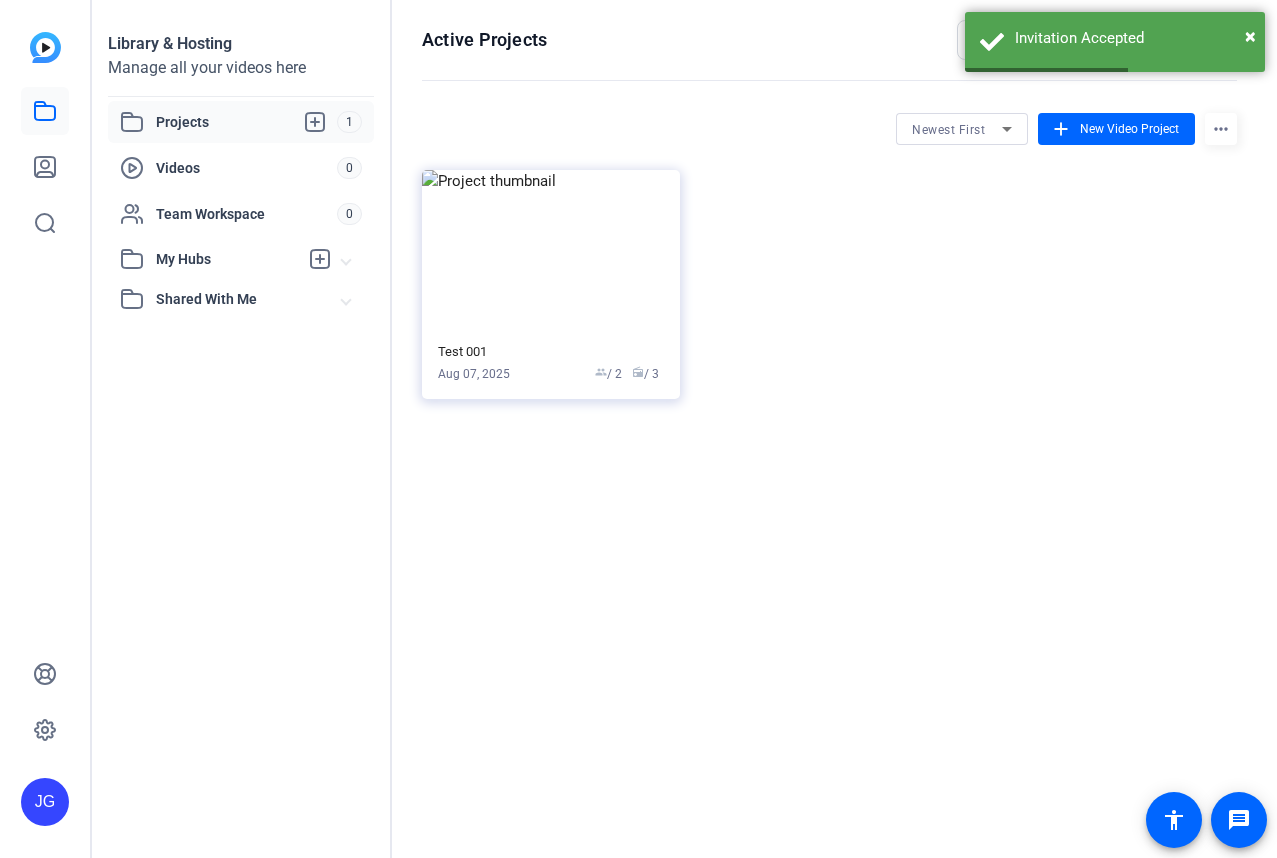 scroll, scrollTop: 0, scrollLeft: 0, axis: both 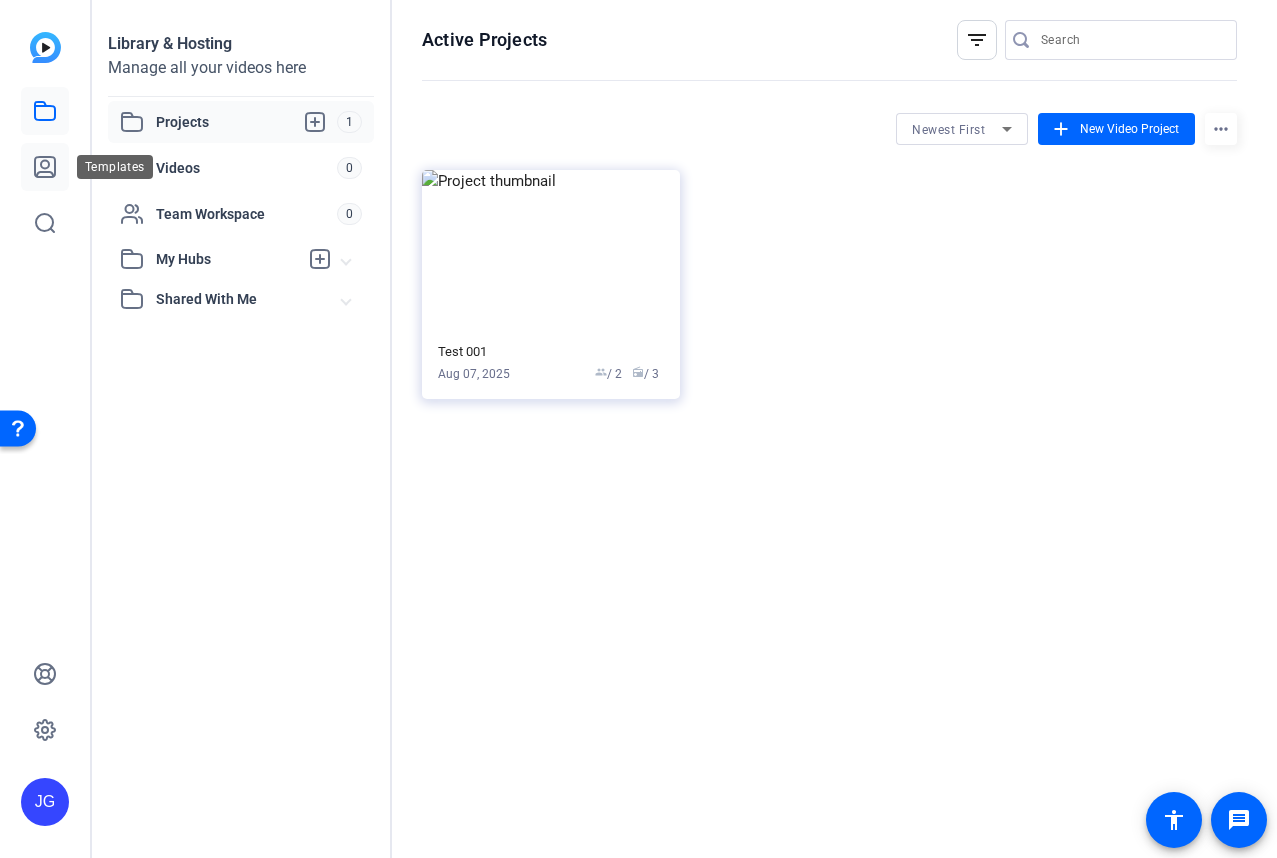 click 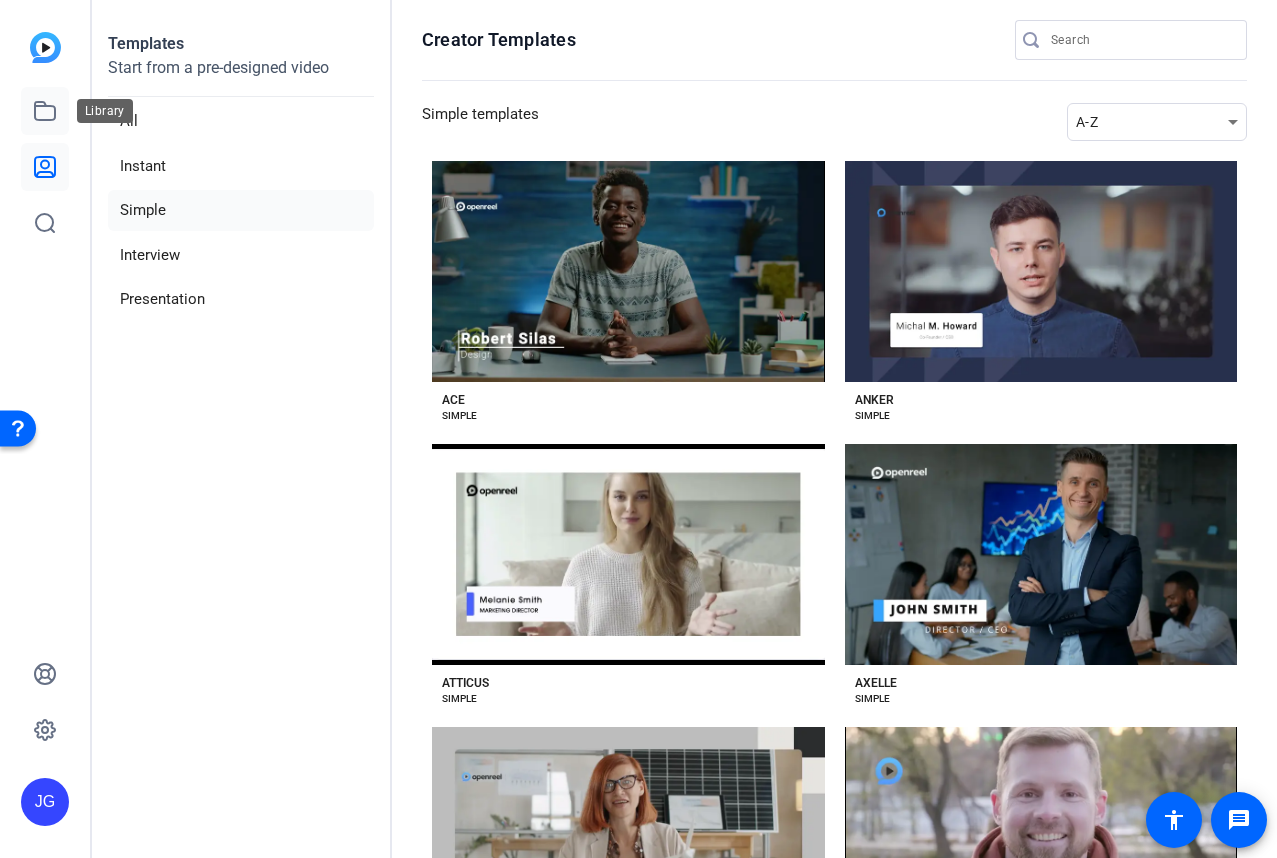 click 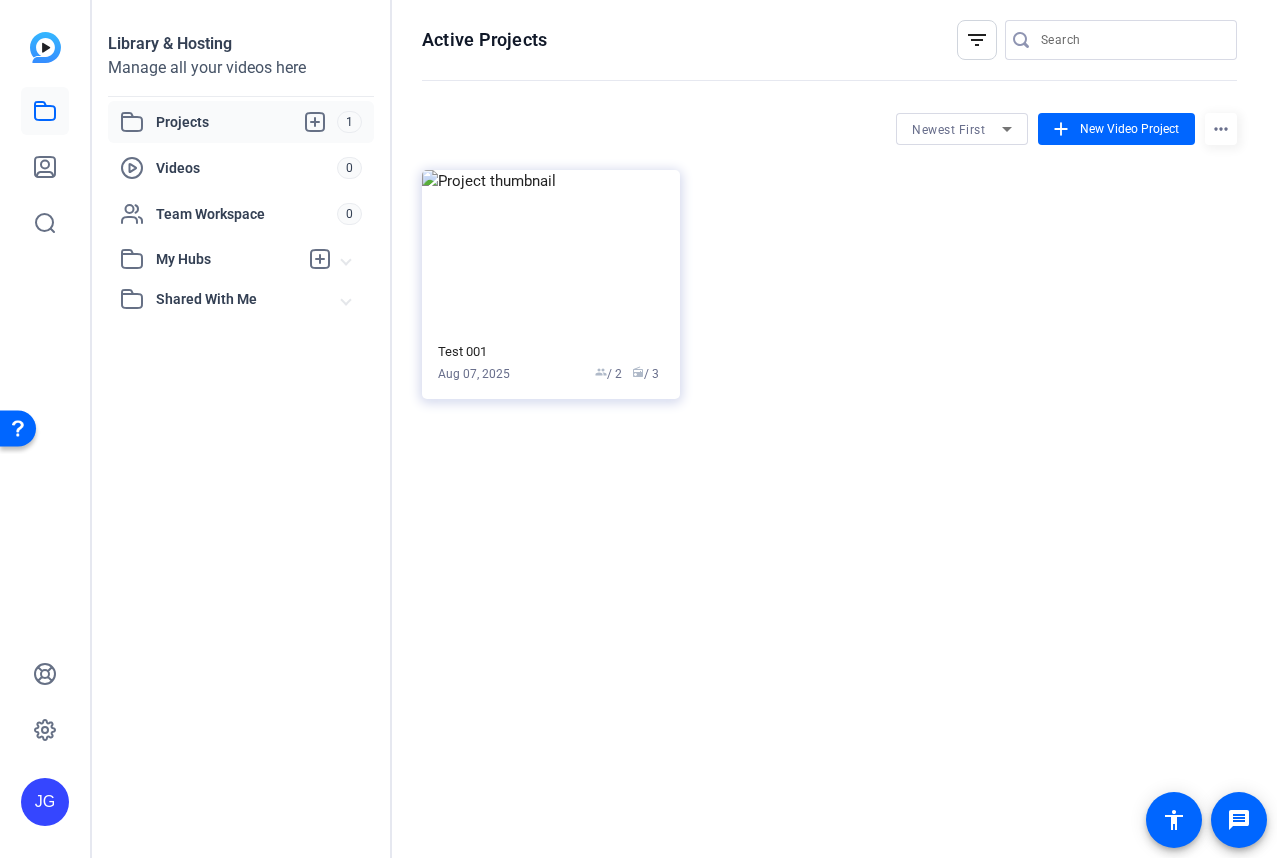 click 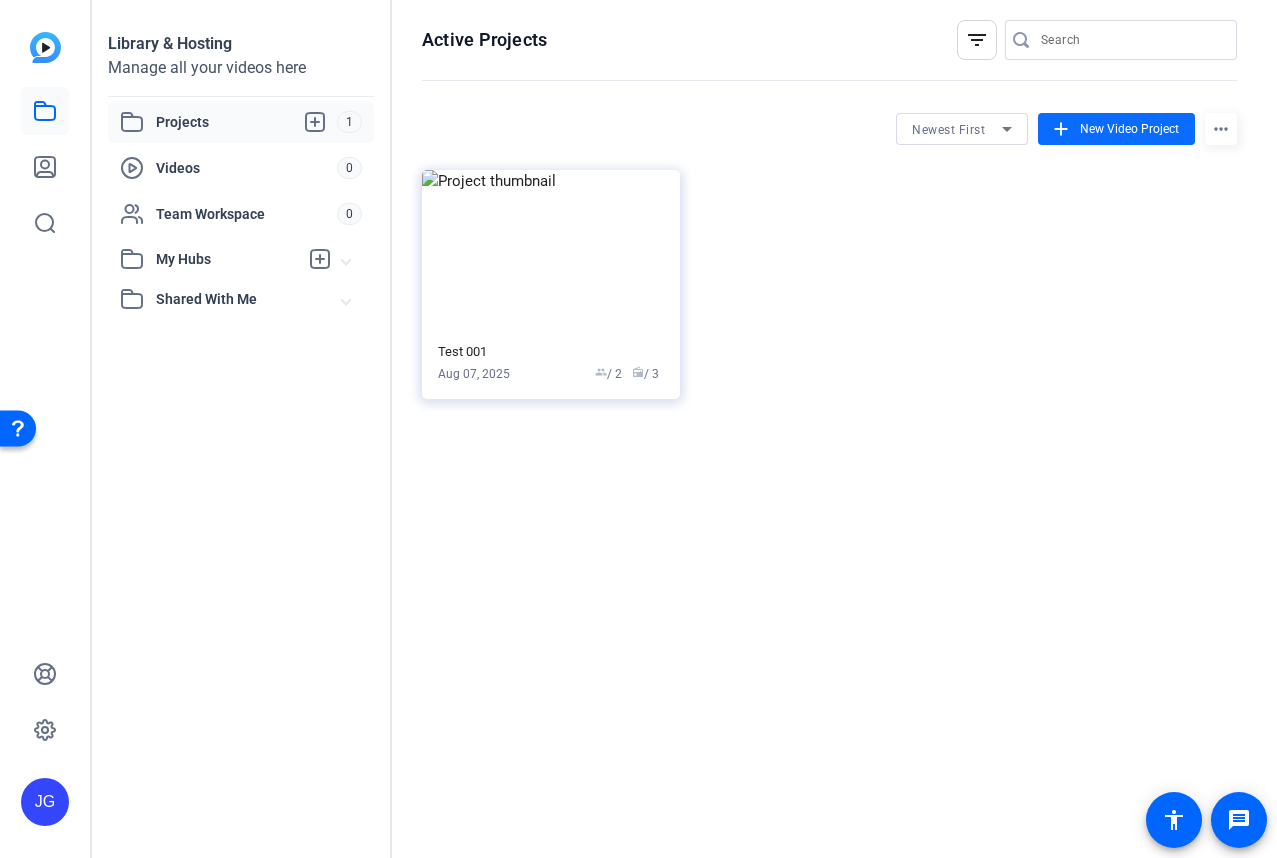click on "New Video Project" 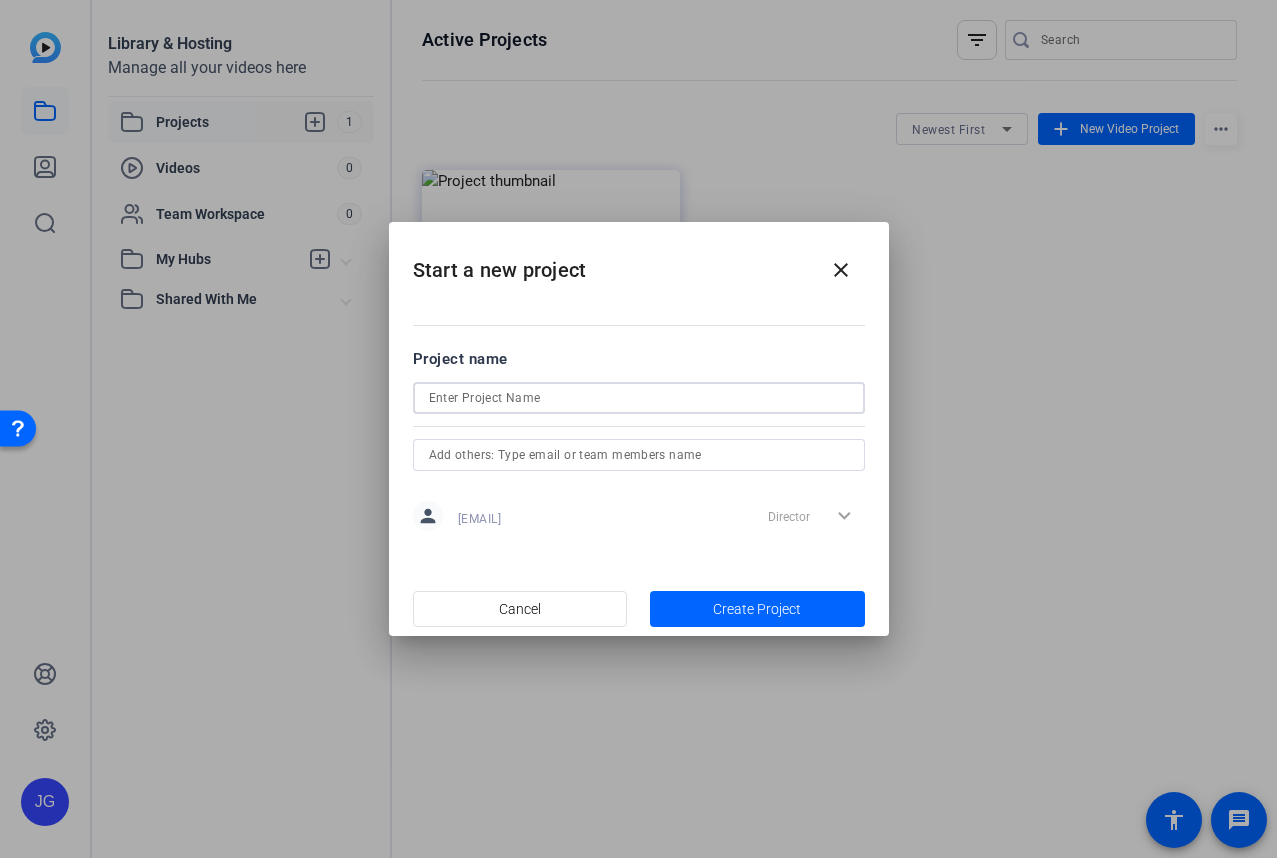 click at bounding box center [639, 398] 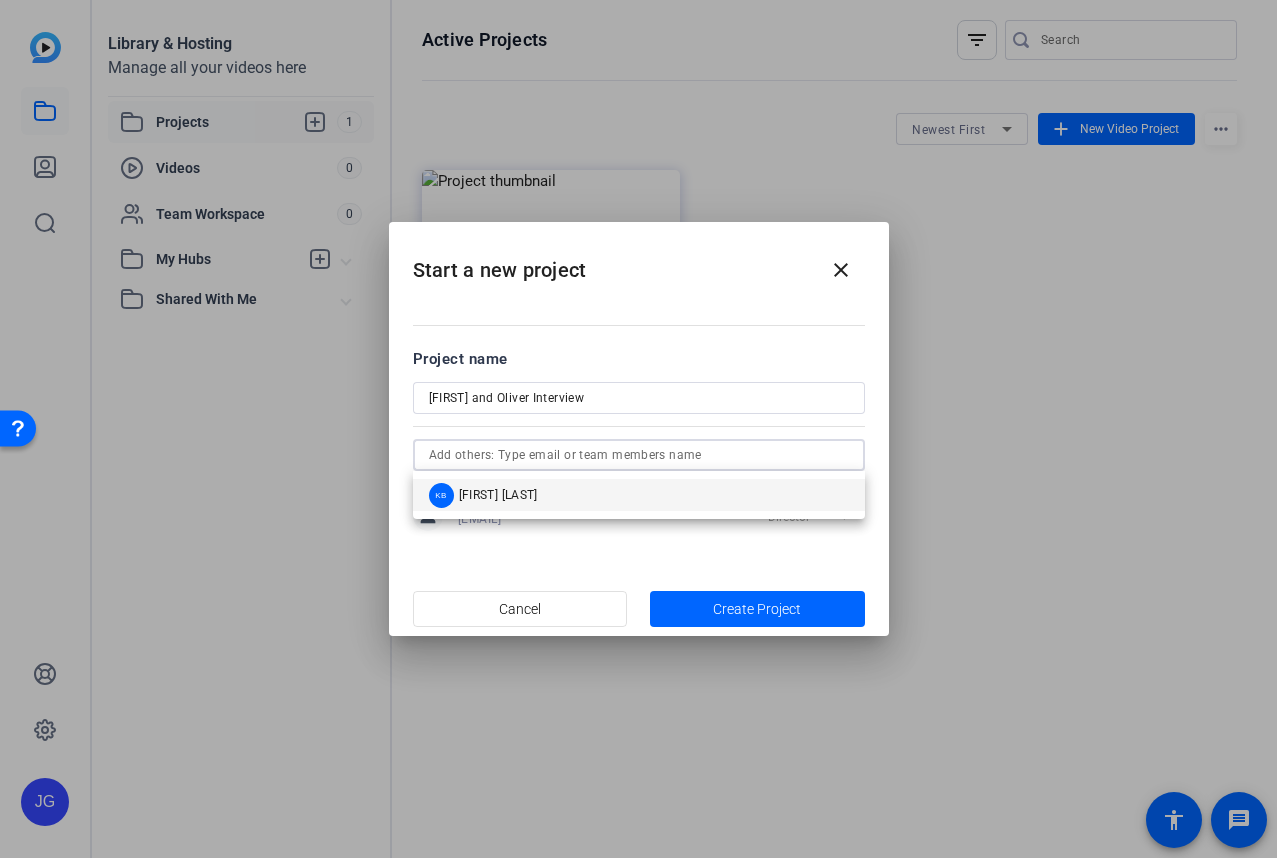 click at bounding box center (639, 455) 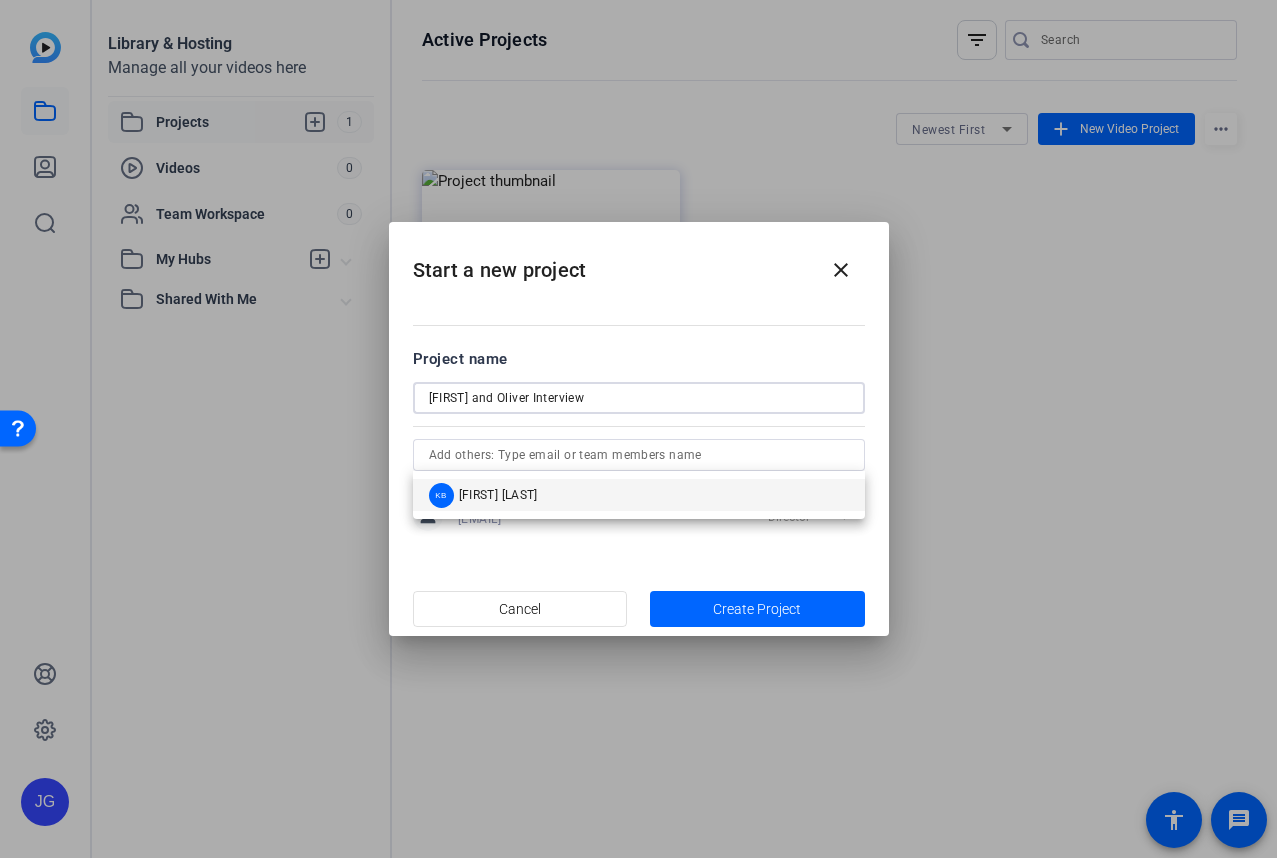 drag, startPoint x: 620, startPoint y: 403, endPoint x: 415, endPoint y: 397, distance: 205.08778 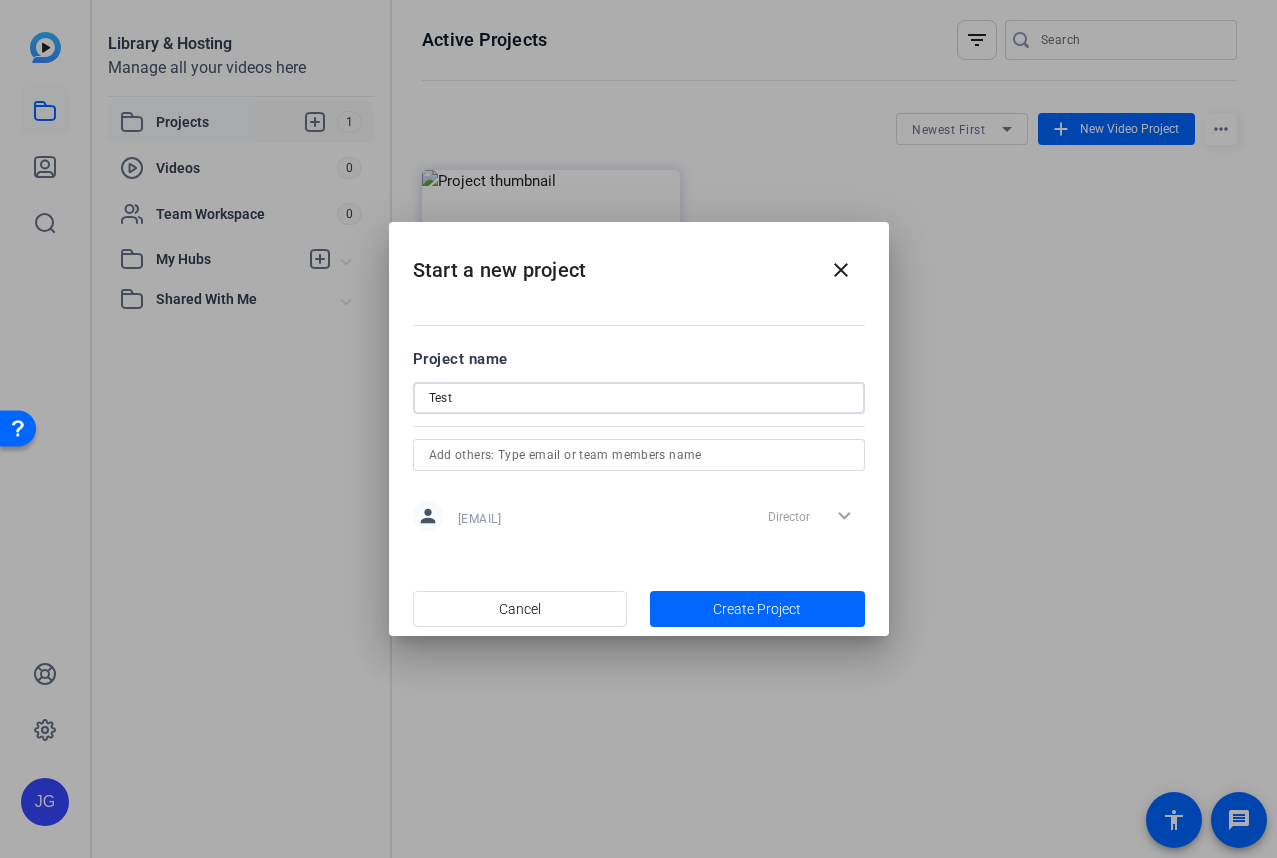 type on "Test" 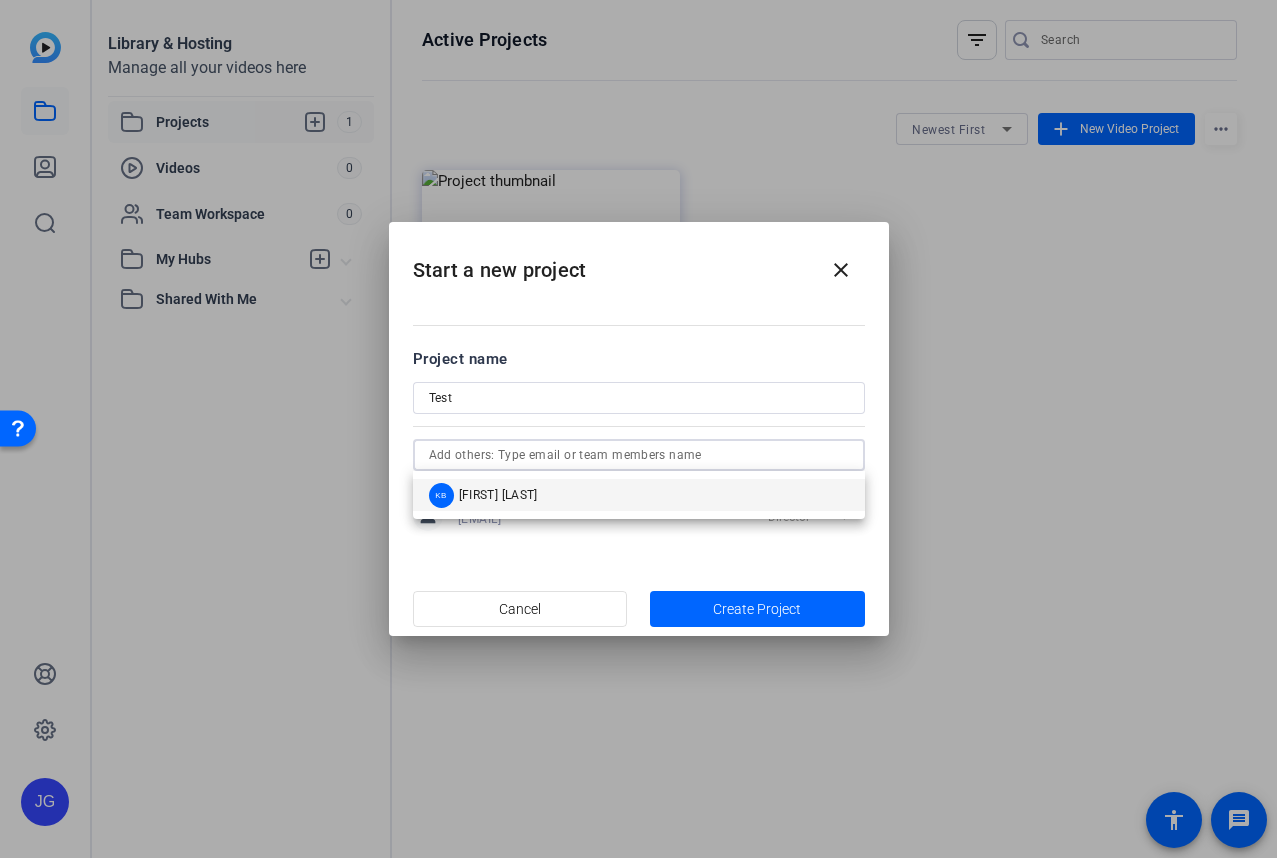click at bounding box center [639, 455] 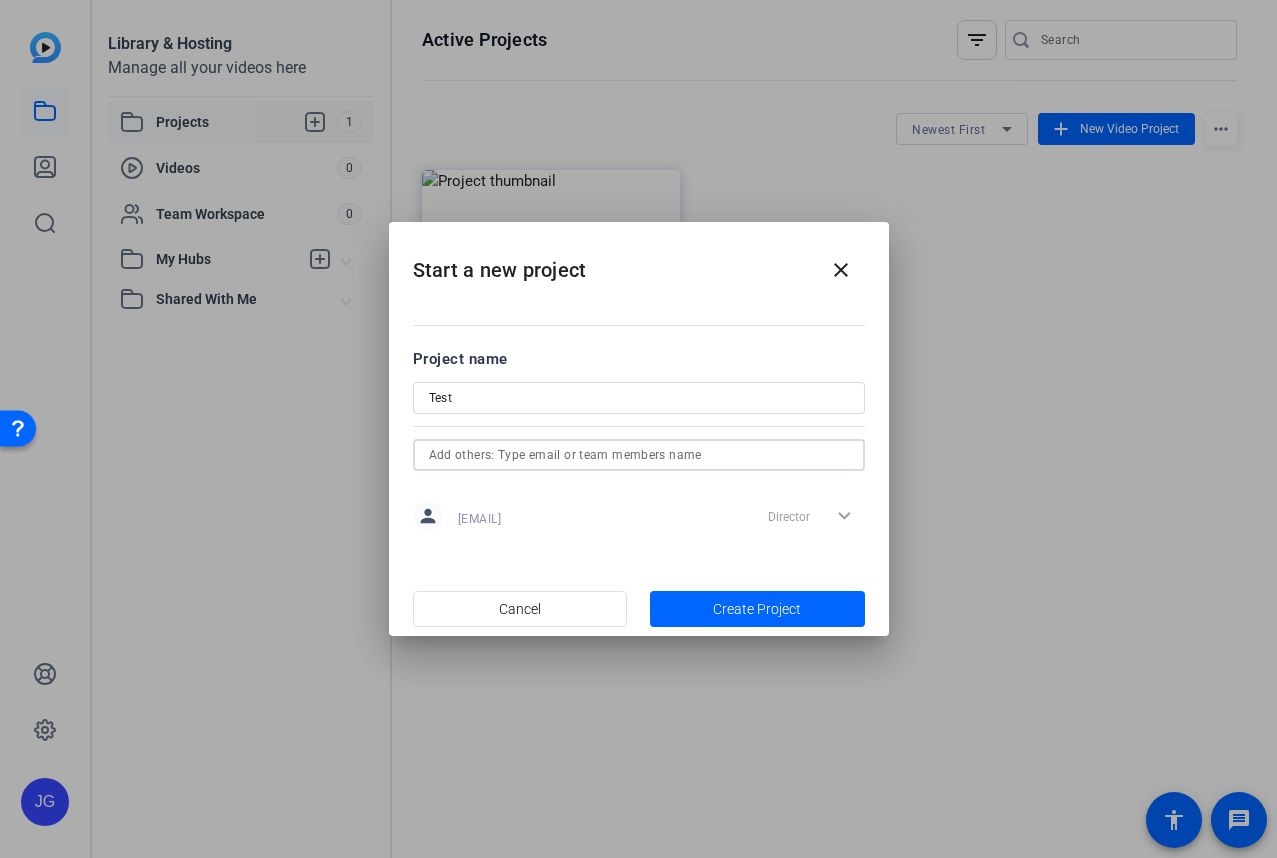 type 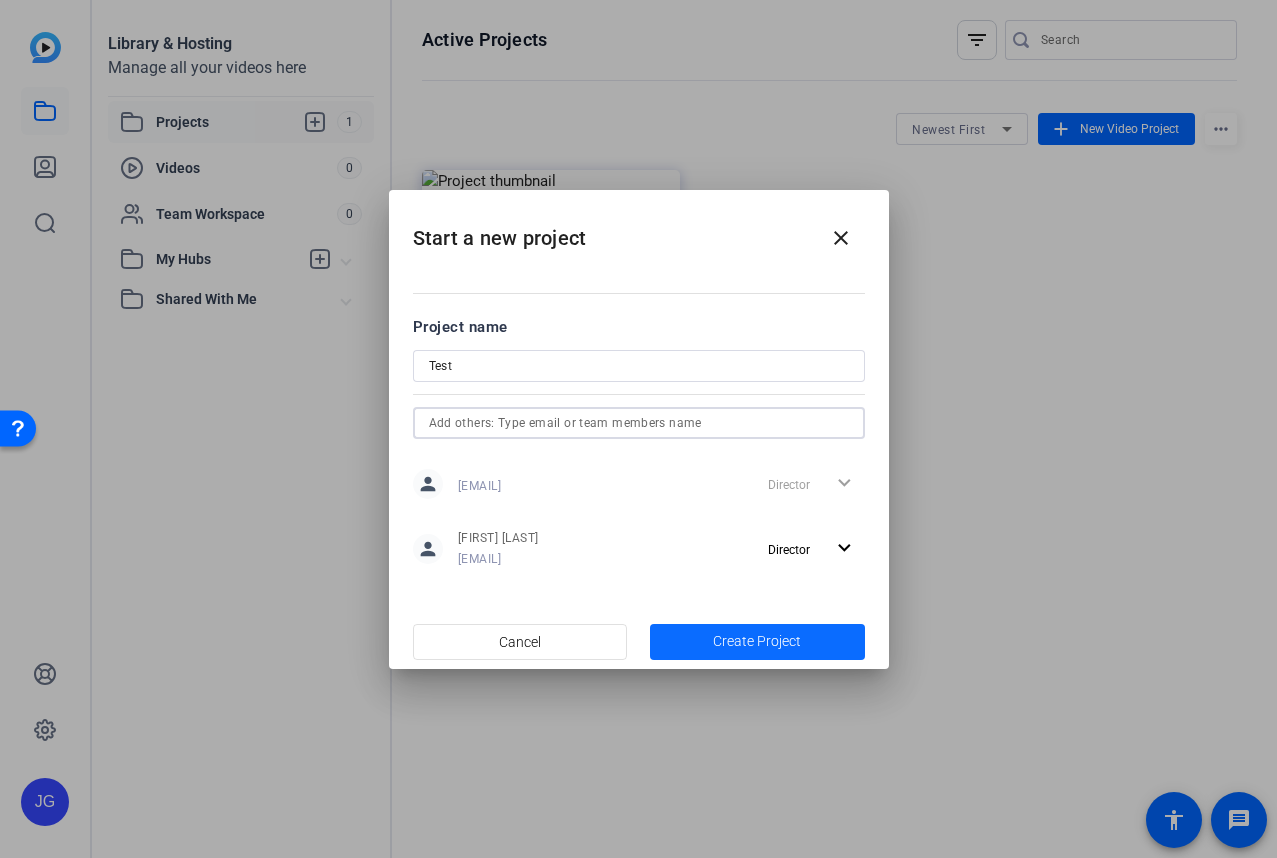 click 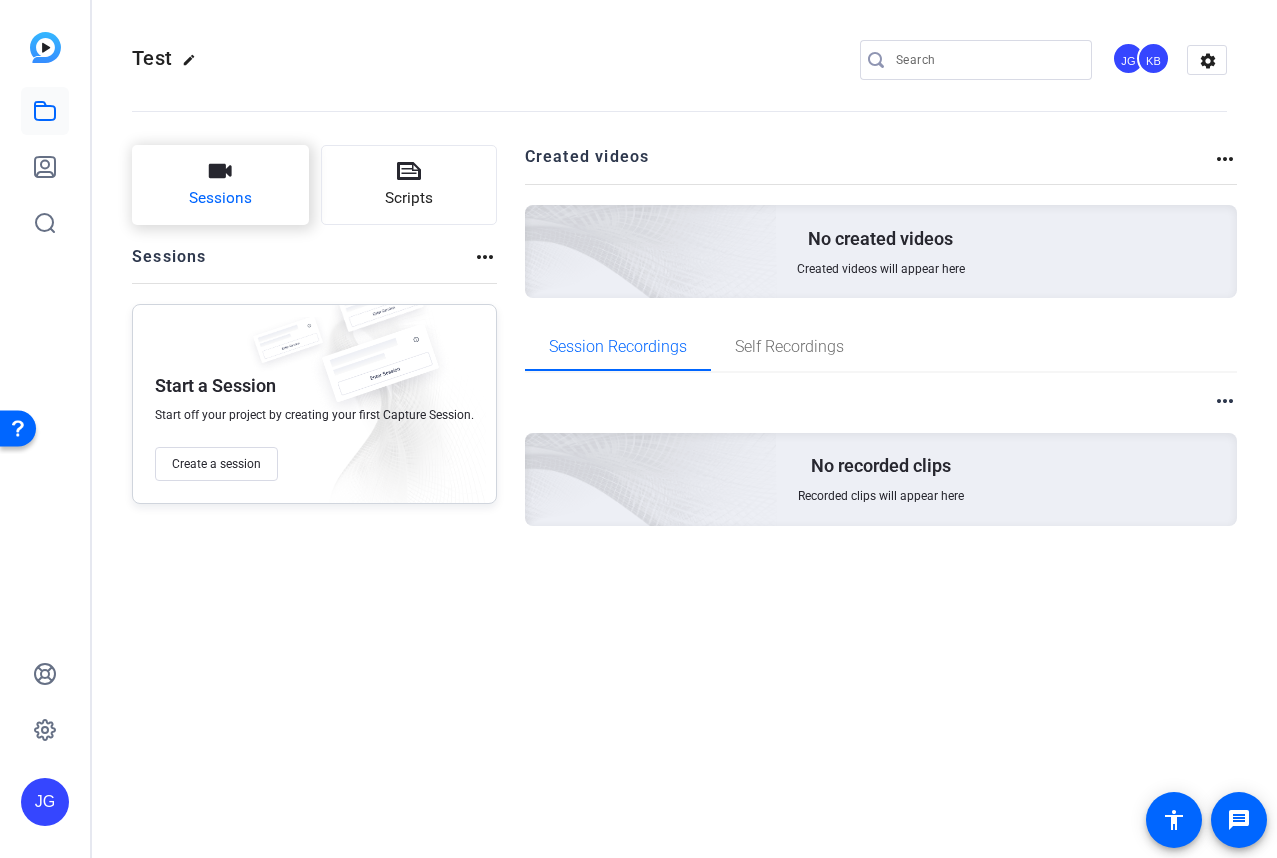 click on "Sessions" 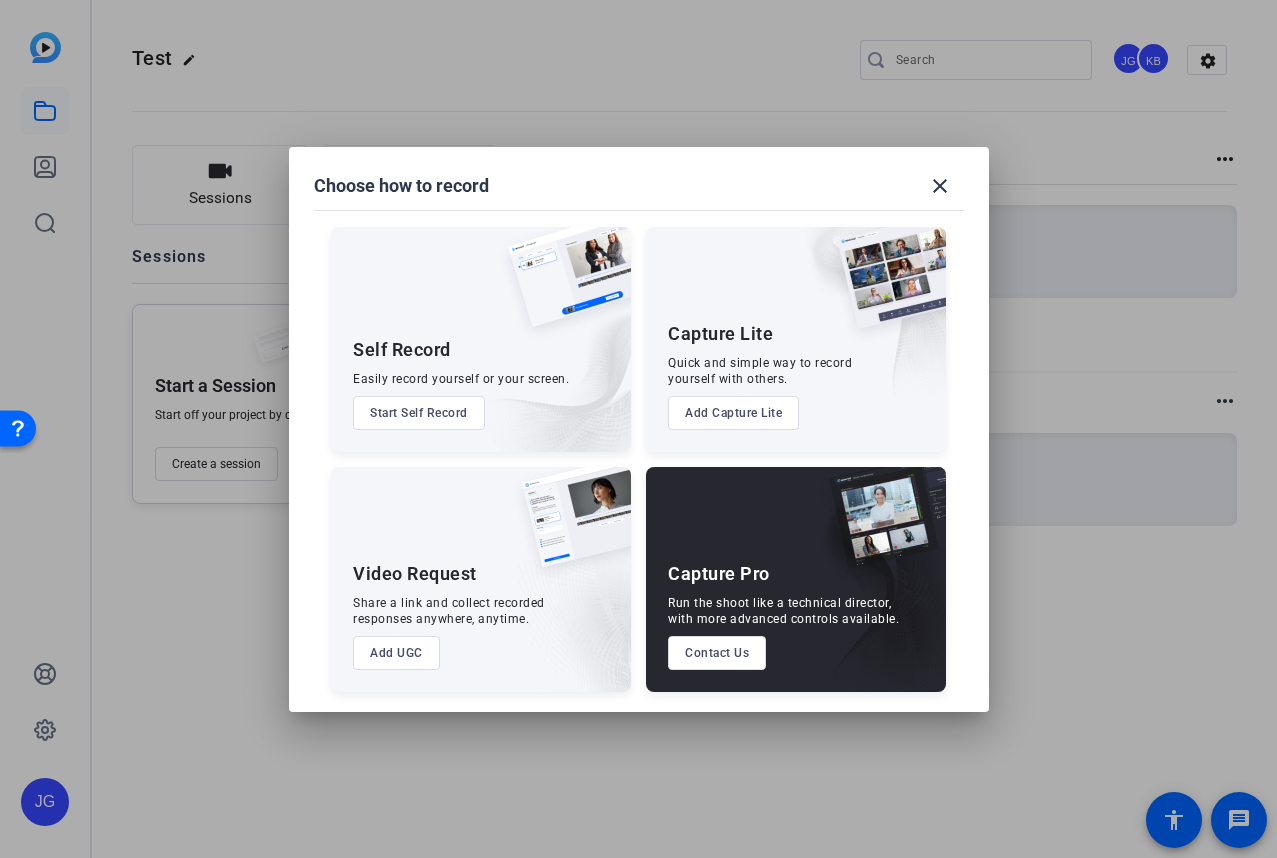 click on "Add Capture Lite" at bounding box center (733, 413) 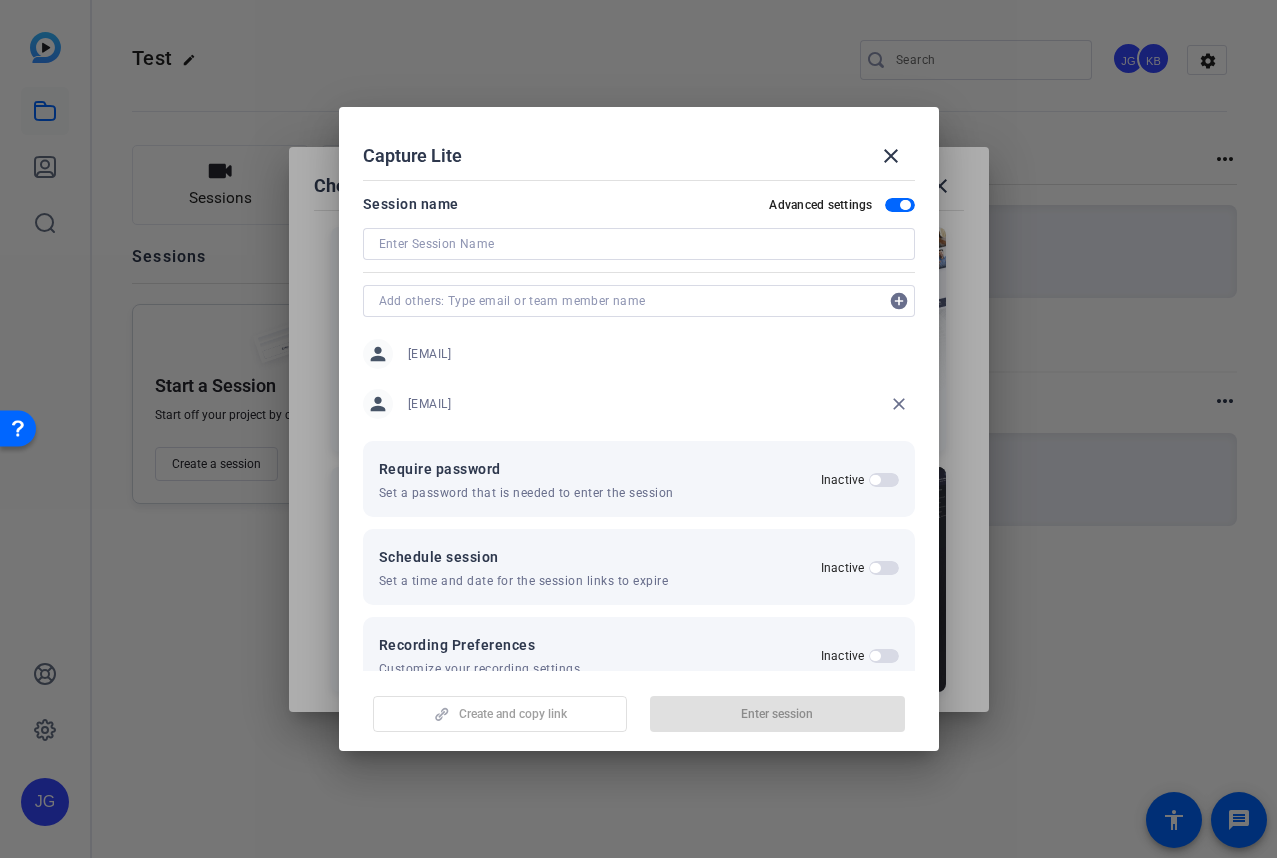 click at bounding box center [639, 244] 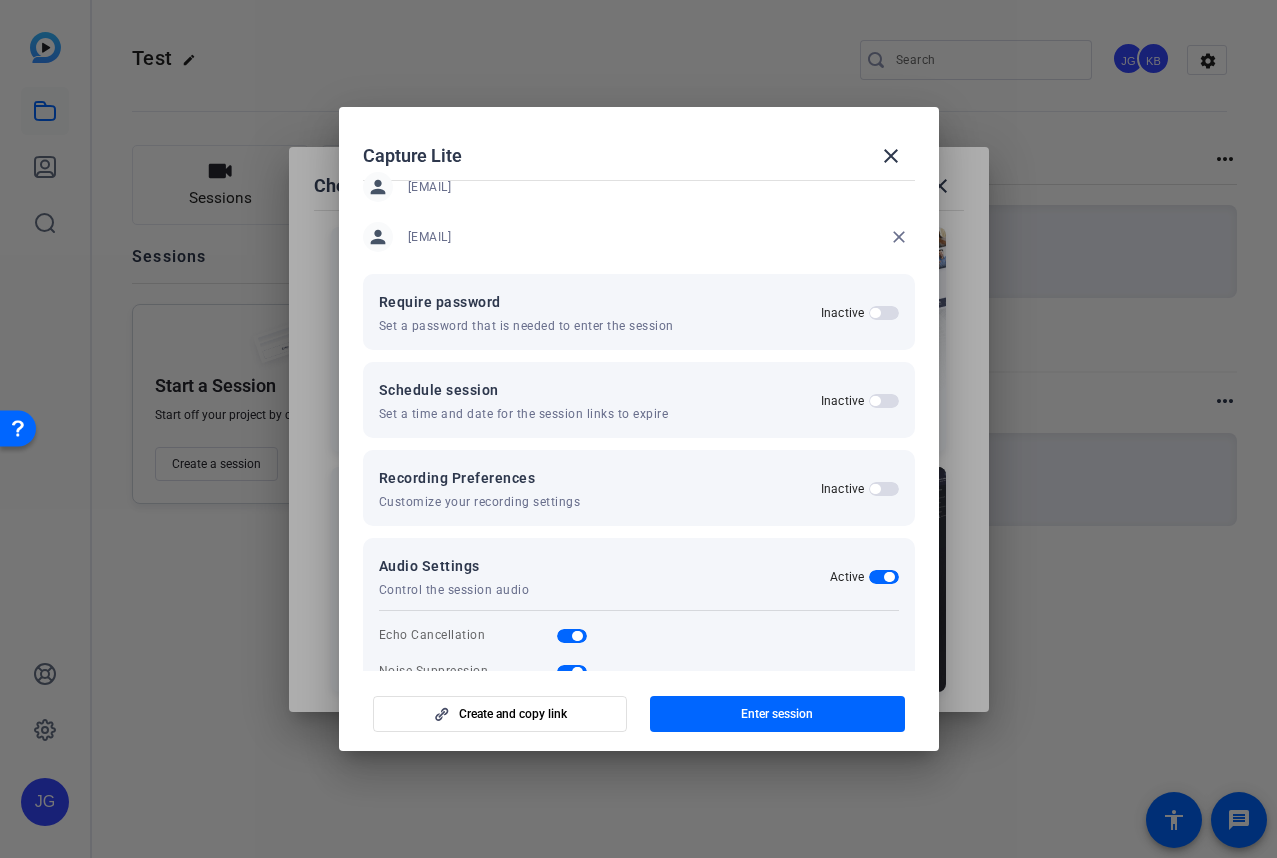scroll, scrollTop: 217, scrollLeft: 0, axis: vertical 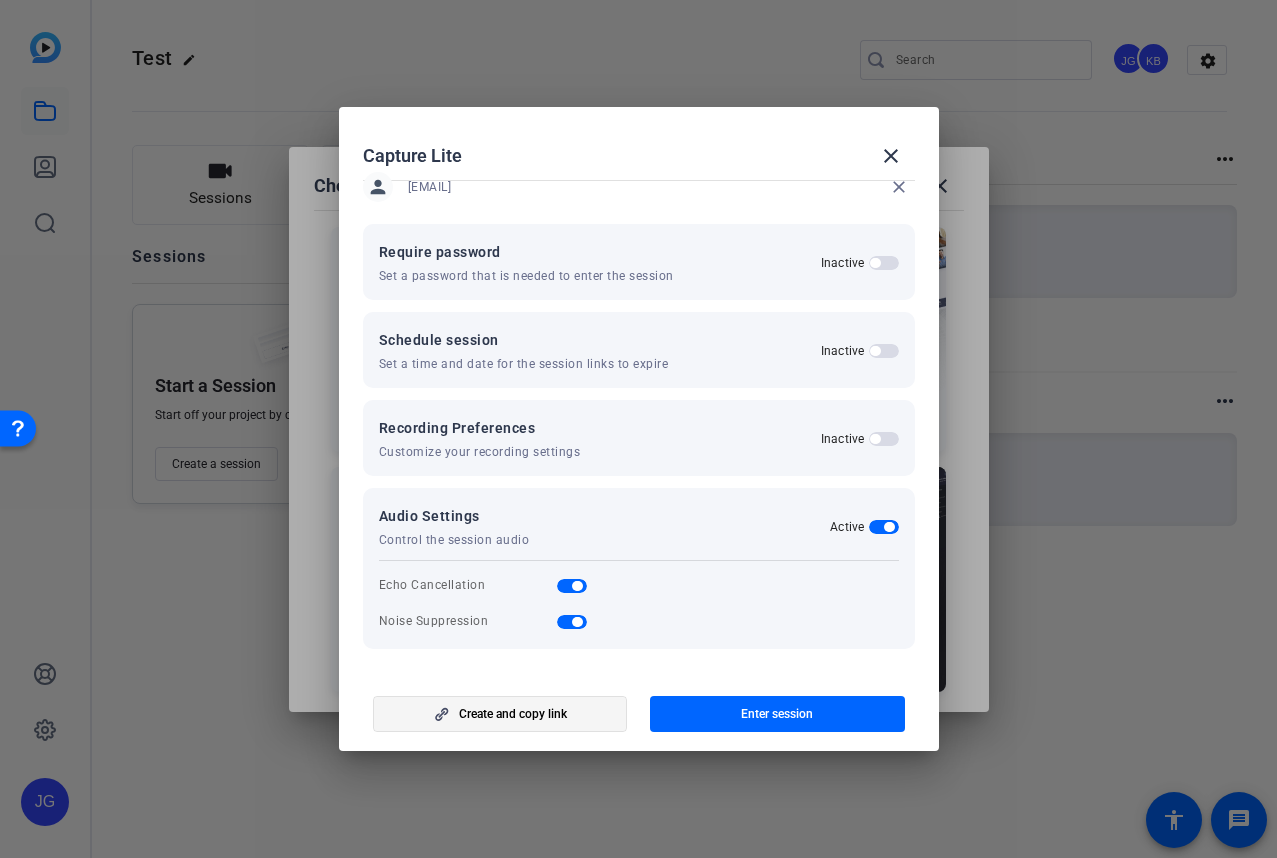 type on "test jackie set up" 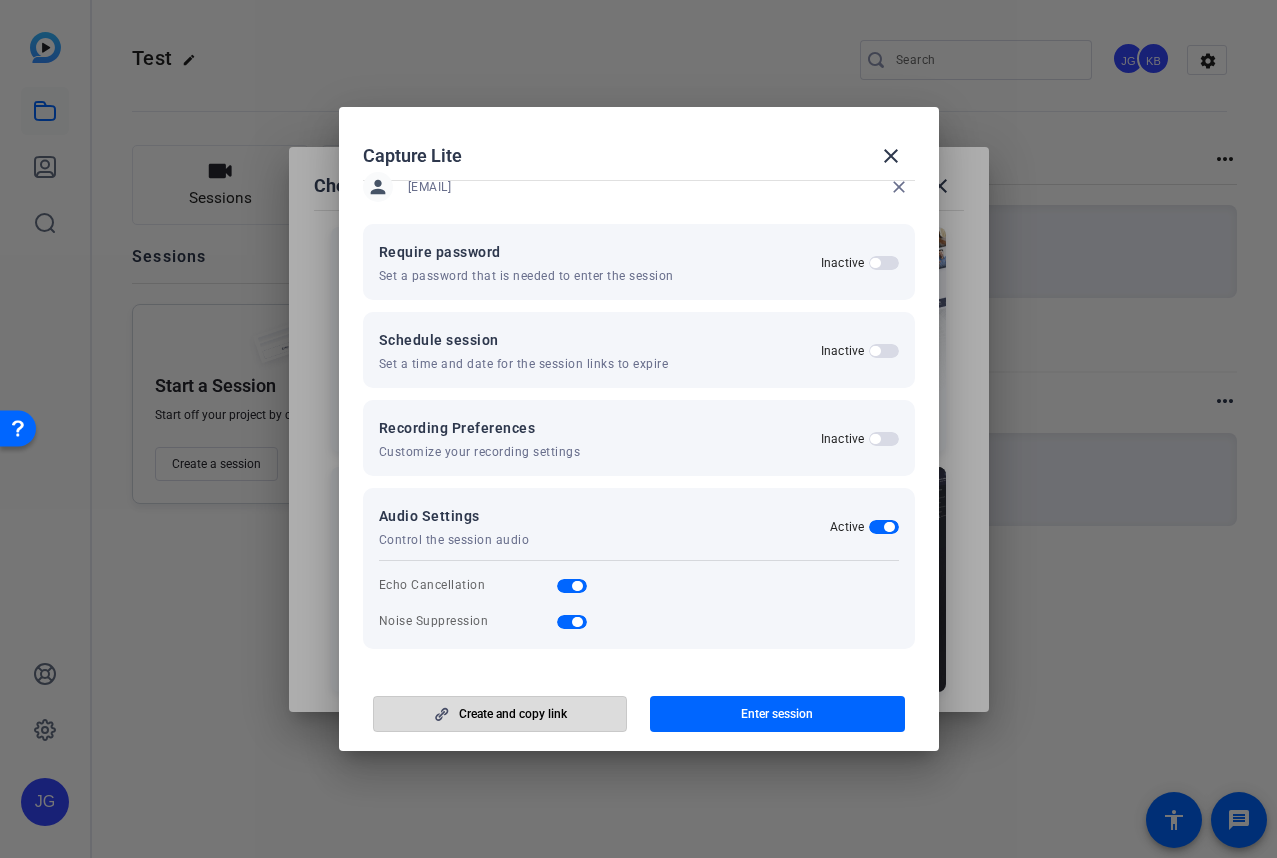 click 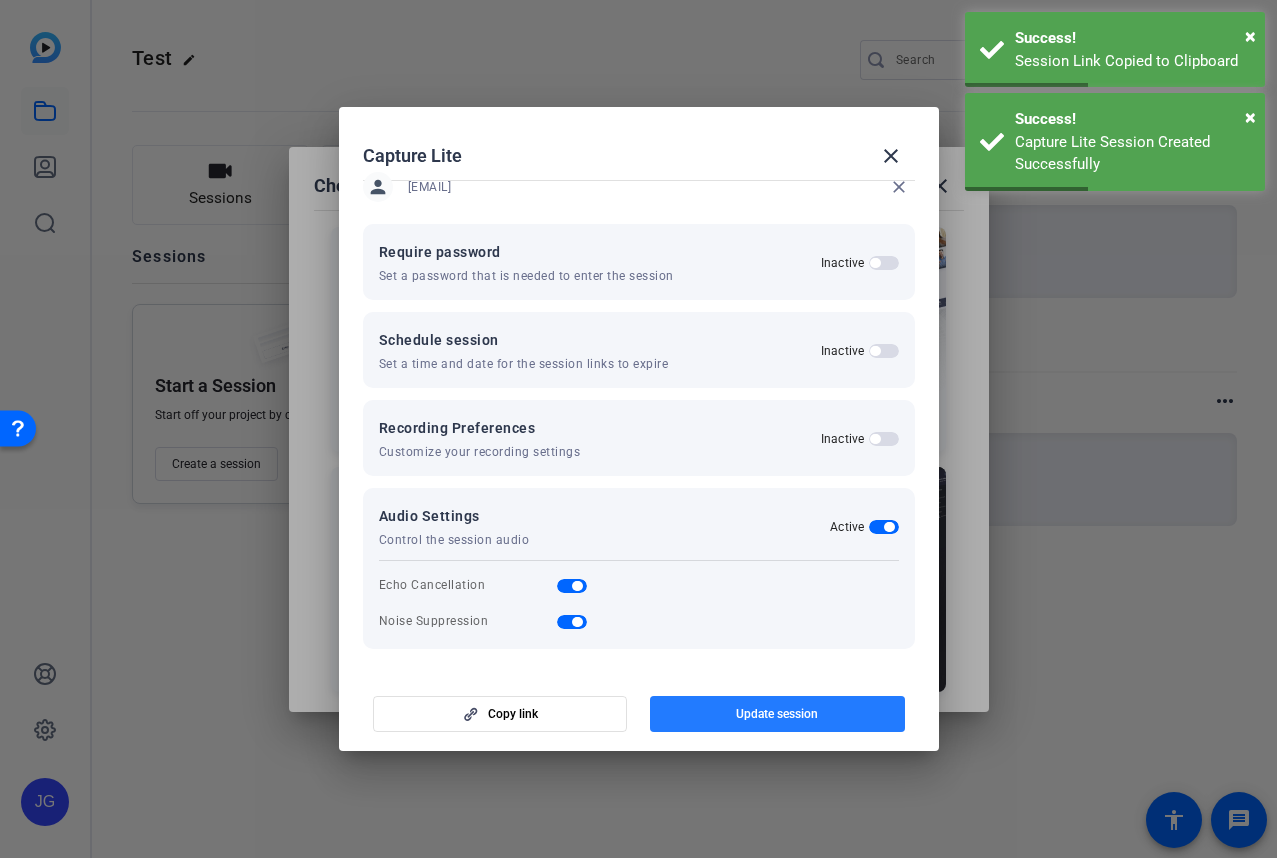 click 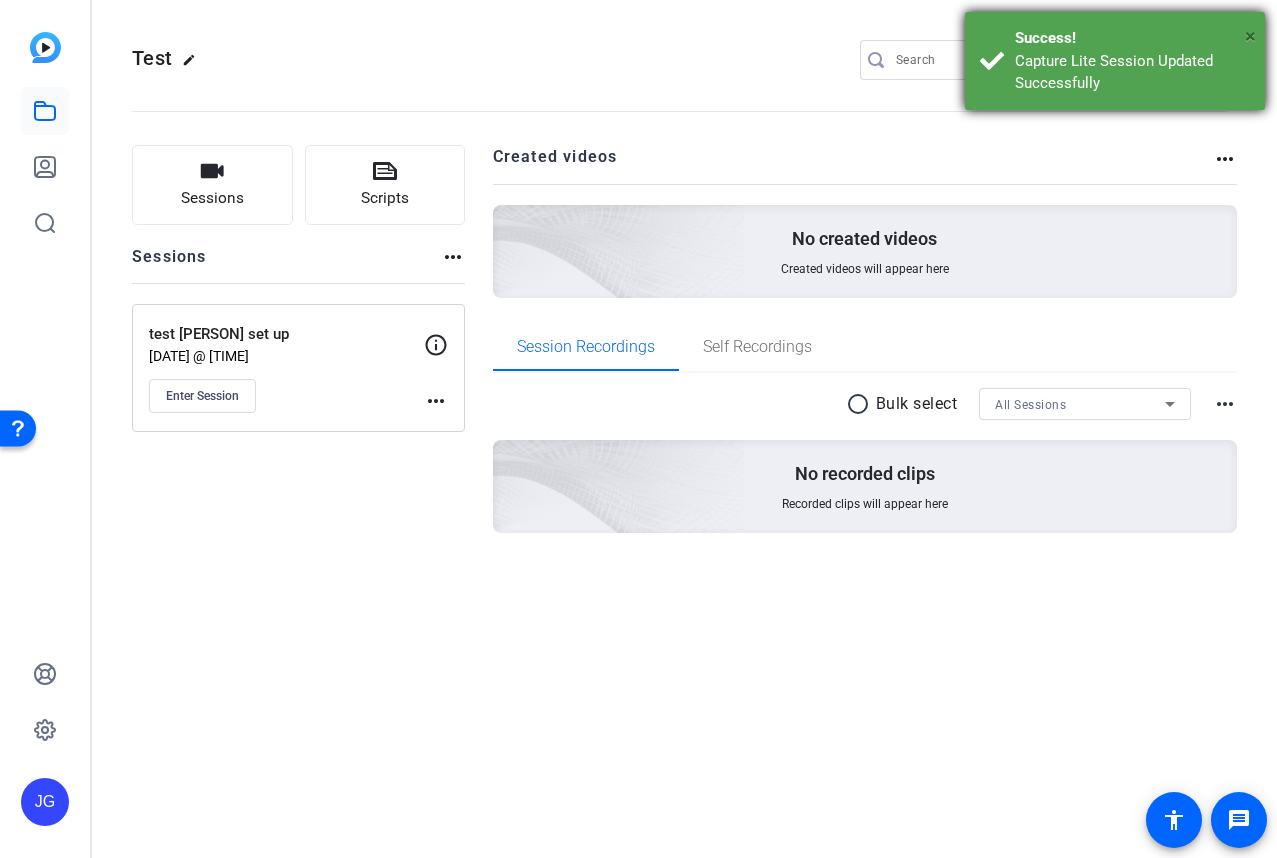 click on "×" at bounding box center [1250, 36] 